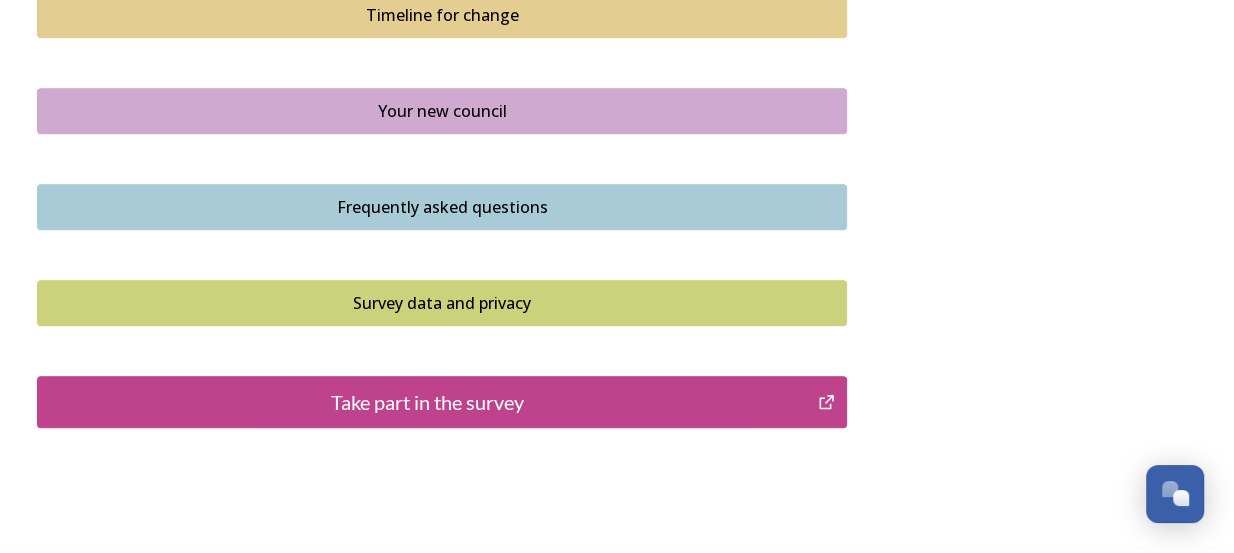 scroll, scrollTop: 1592, scrollLeft: 0, axis: vertical 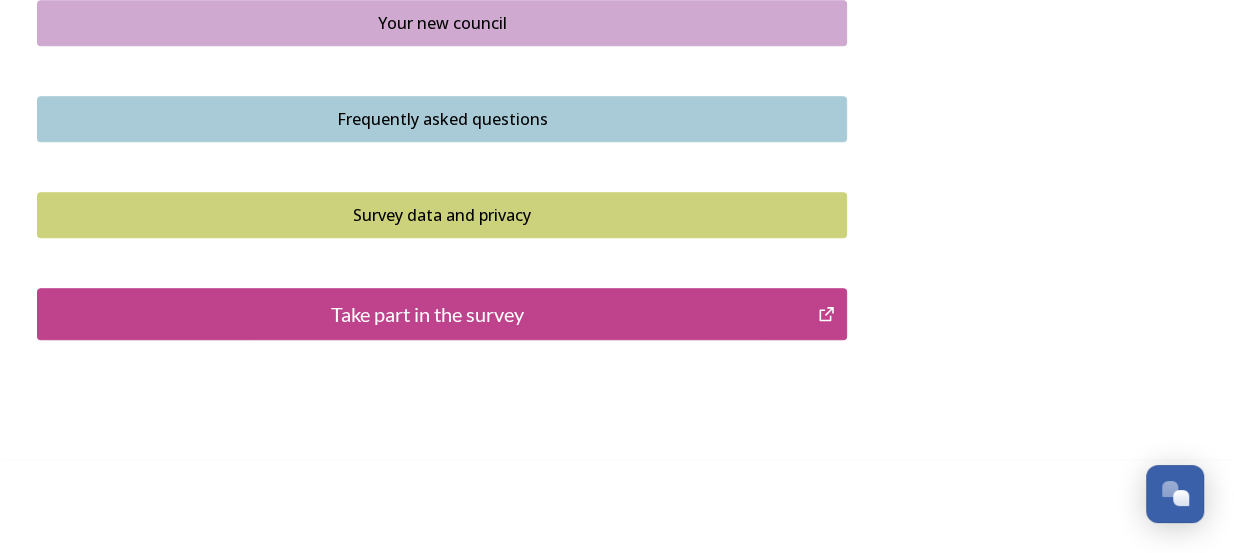 click on "Take part in the survey" at bounding box center (427, 314) 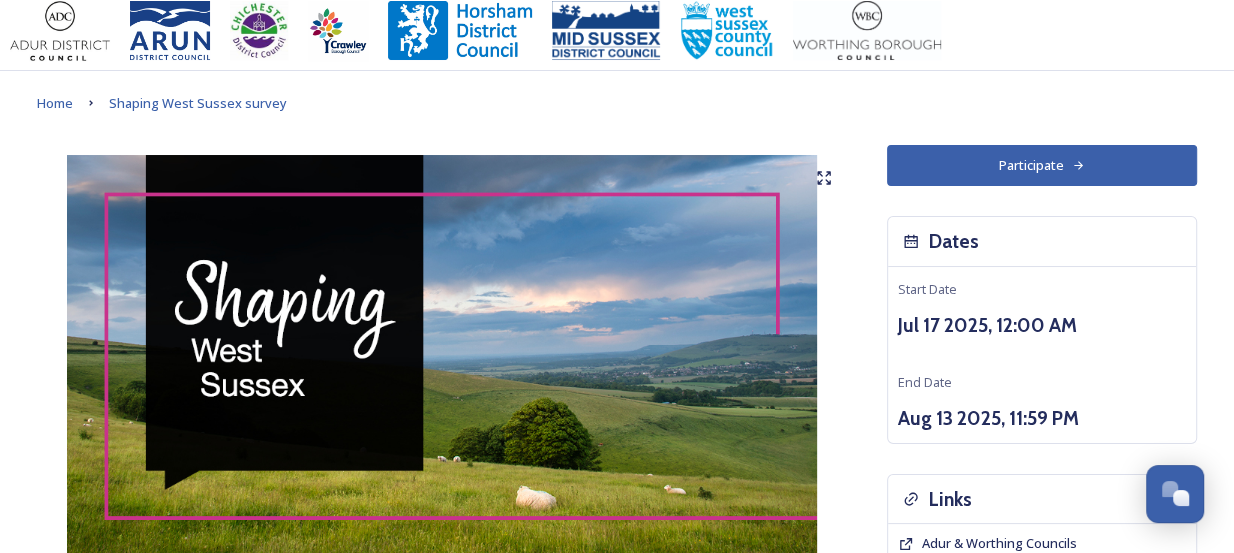scroll, scrollTop: 0, scrollLeft: 0, axis: both 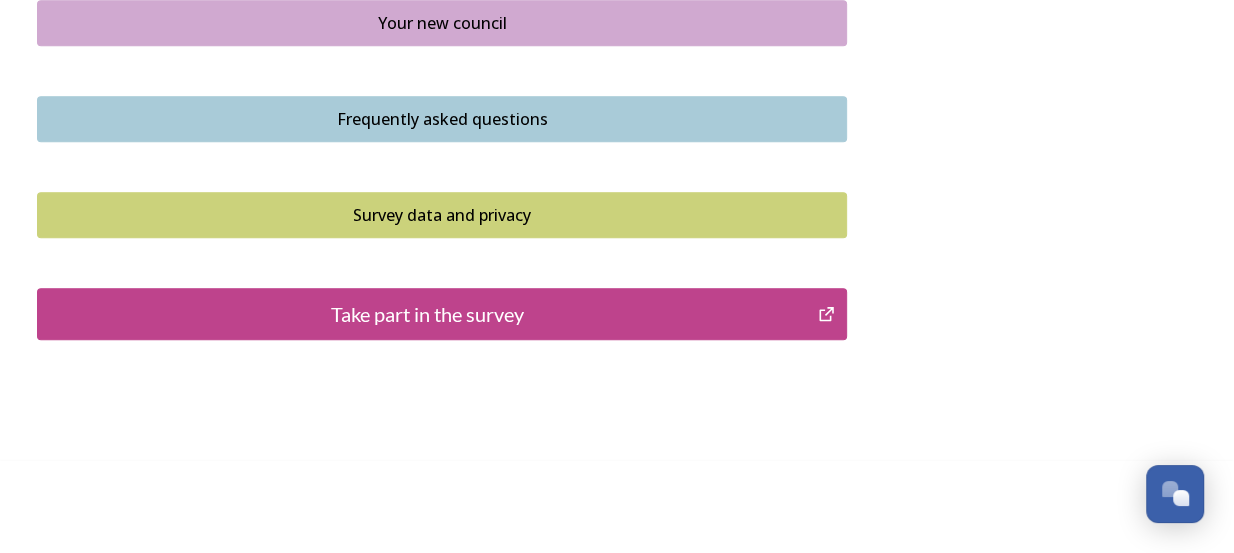 click on "Take part in the survey" at bounding box center [427, 314] 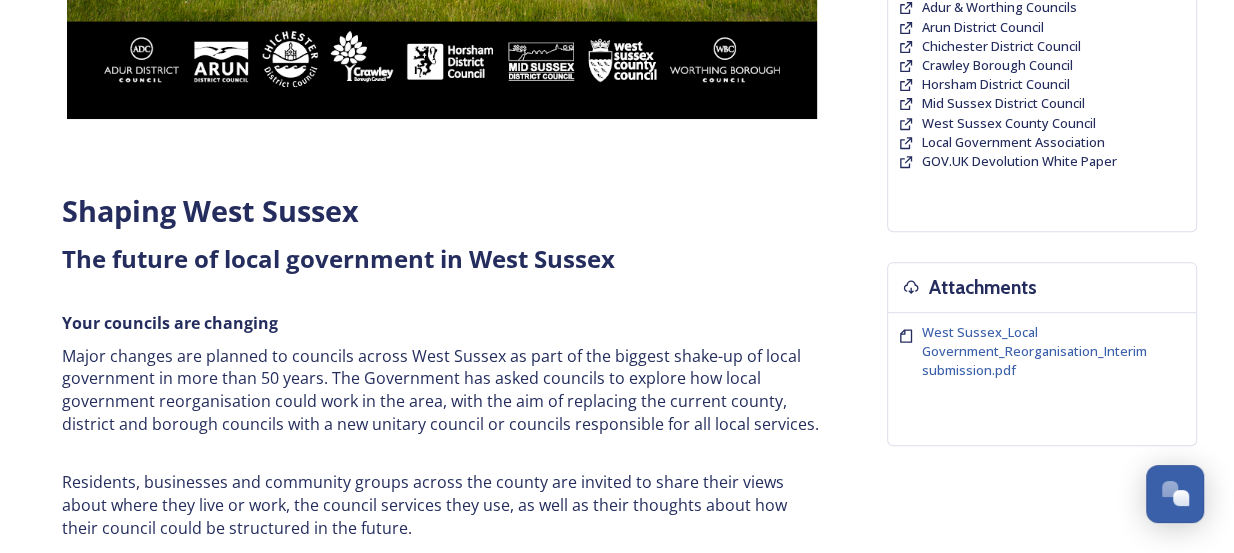 scroll, scrollTop: 636, scrollLeft: 0, axis: vertical 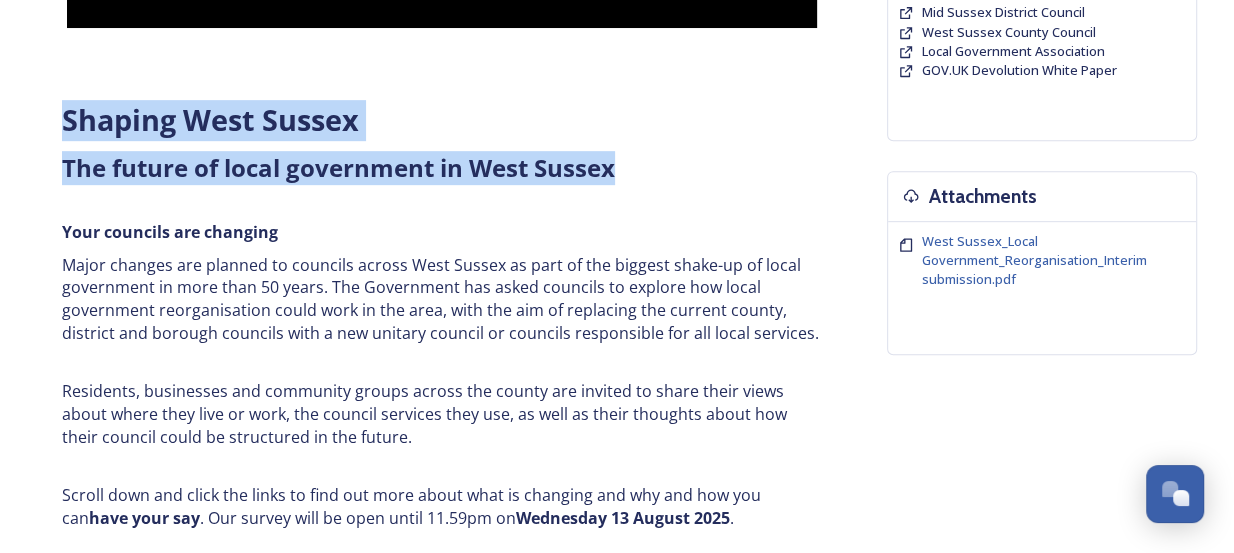 drag, startPoint x: 624, startPoint y: 172, endPoint x: 64, endPoint y: 118, distance: 562.59753 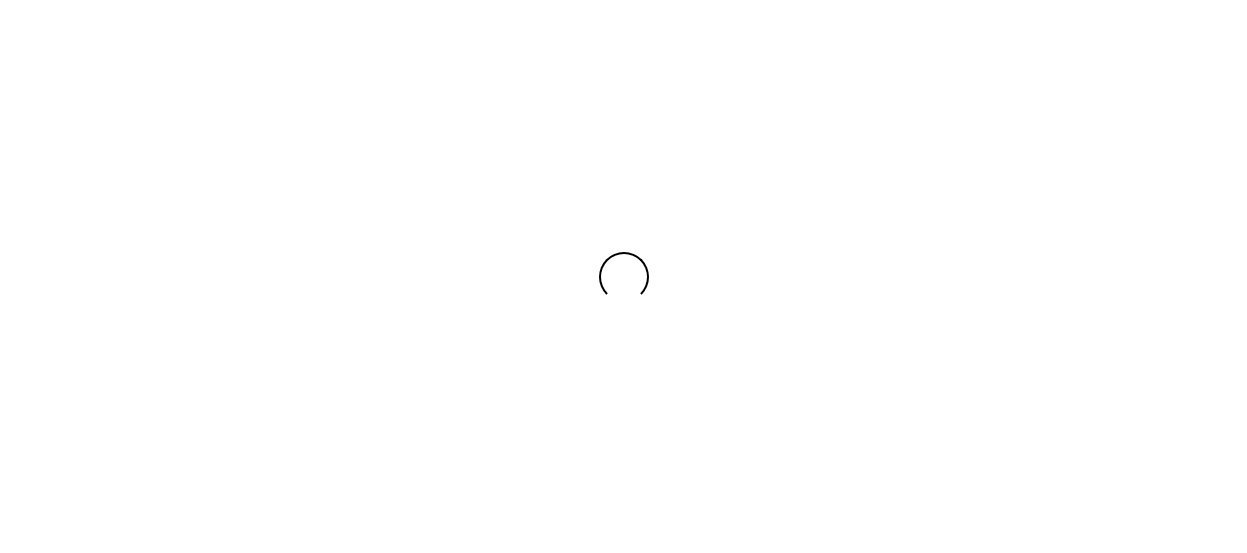 scroll, scrollTop: 0, scrollLeft: 0, axis: both 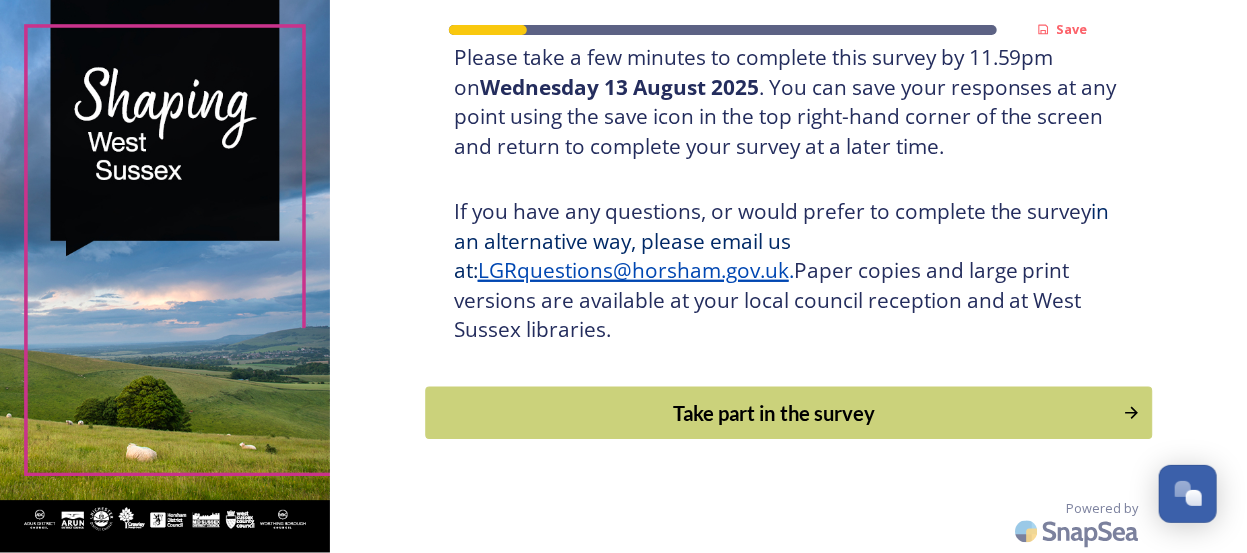 click on "Take part in the survey" at bounding box center [774, 413] 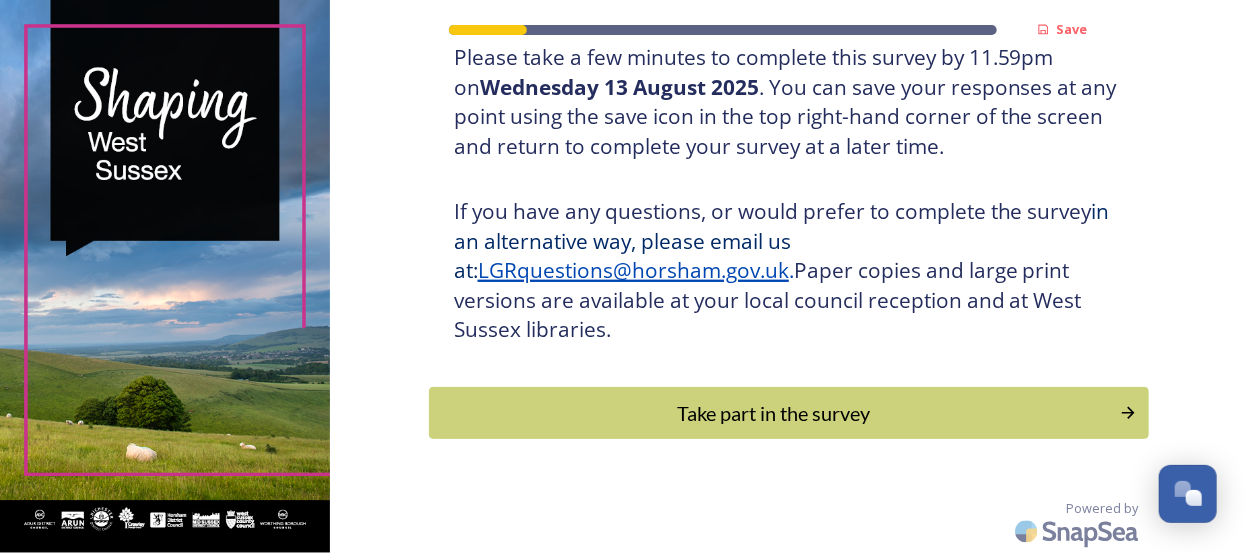 scroll, scrollTop: 0, scrollLeft: 0, axis: both 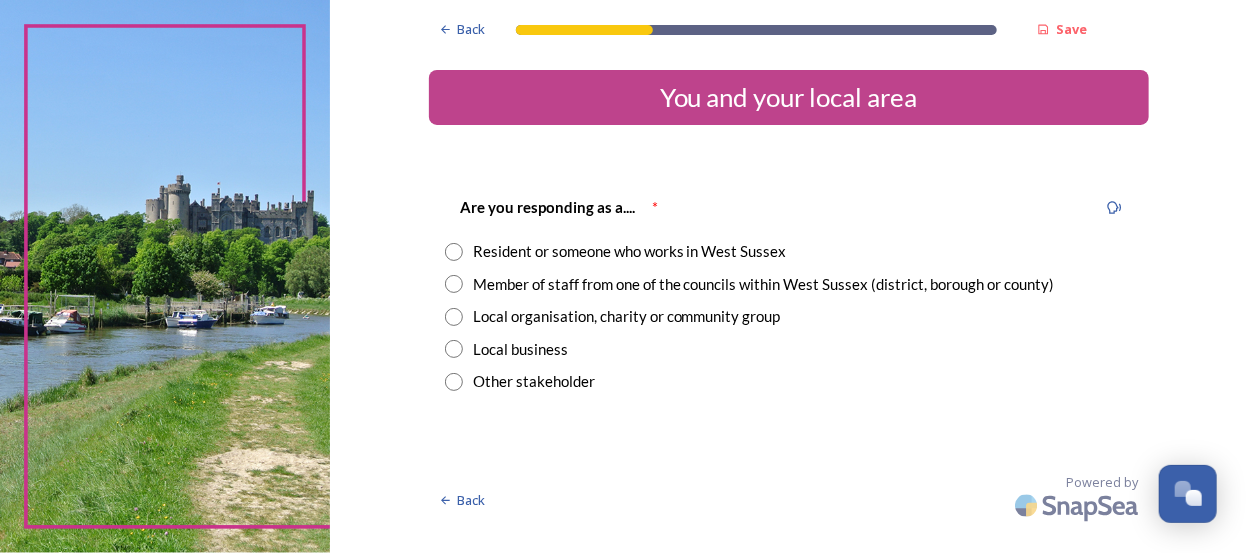 click at bounding box center [454, 252] 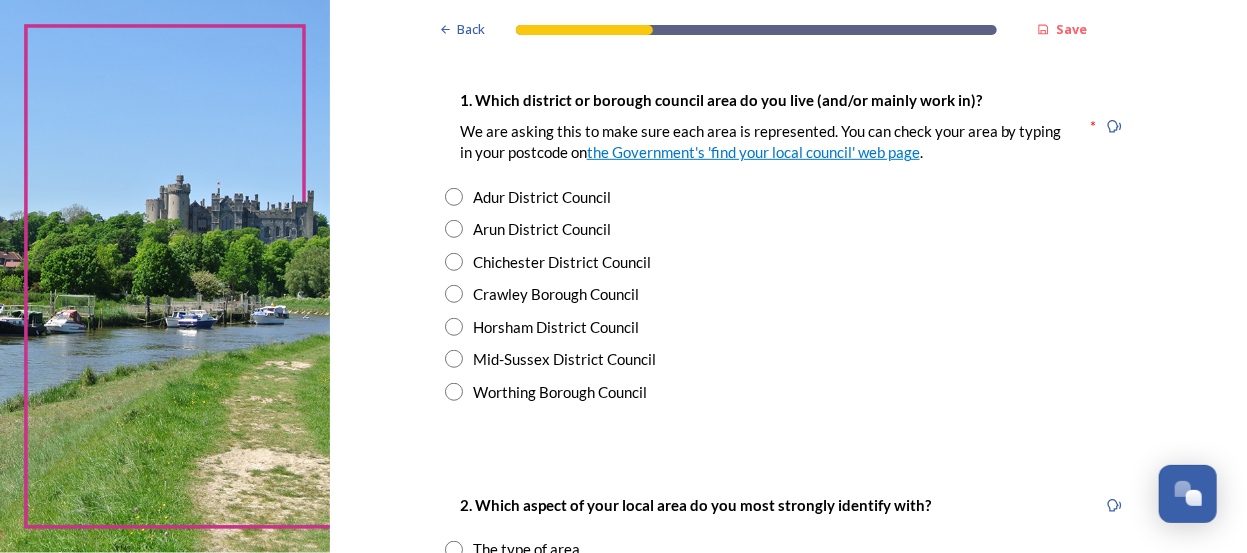 scroll, scrollTop: 454, scrollLeft: 0, axis: vertical 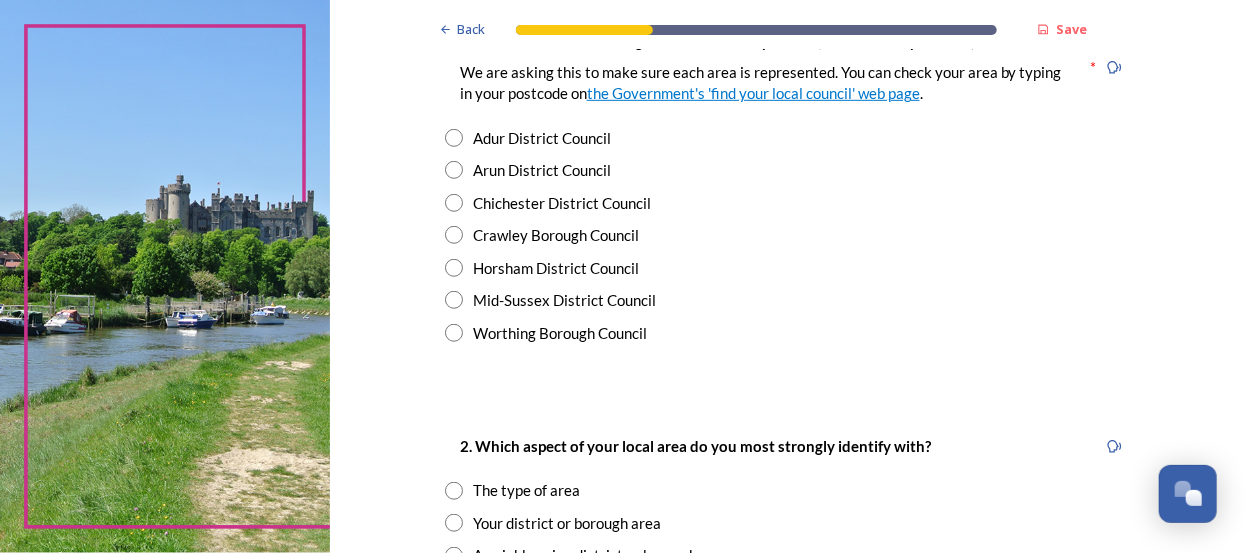 click at bounding box center [454, 300] 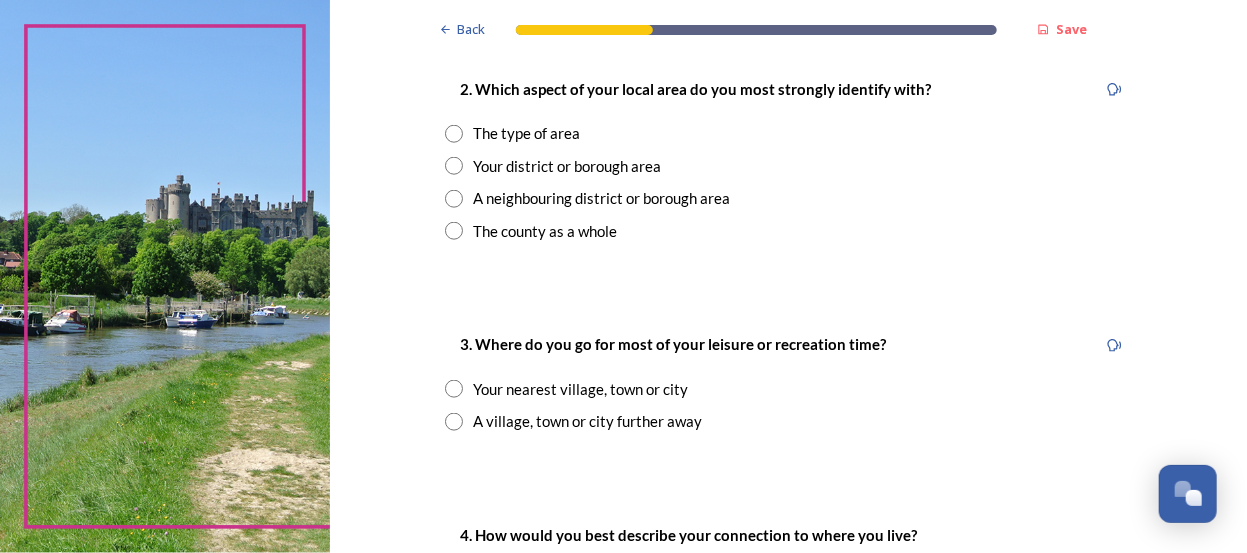 scroll, scrollTop: 818, scrollLeft: 0, axis: vertical 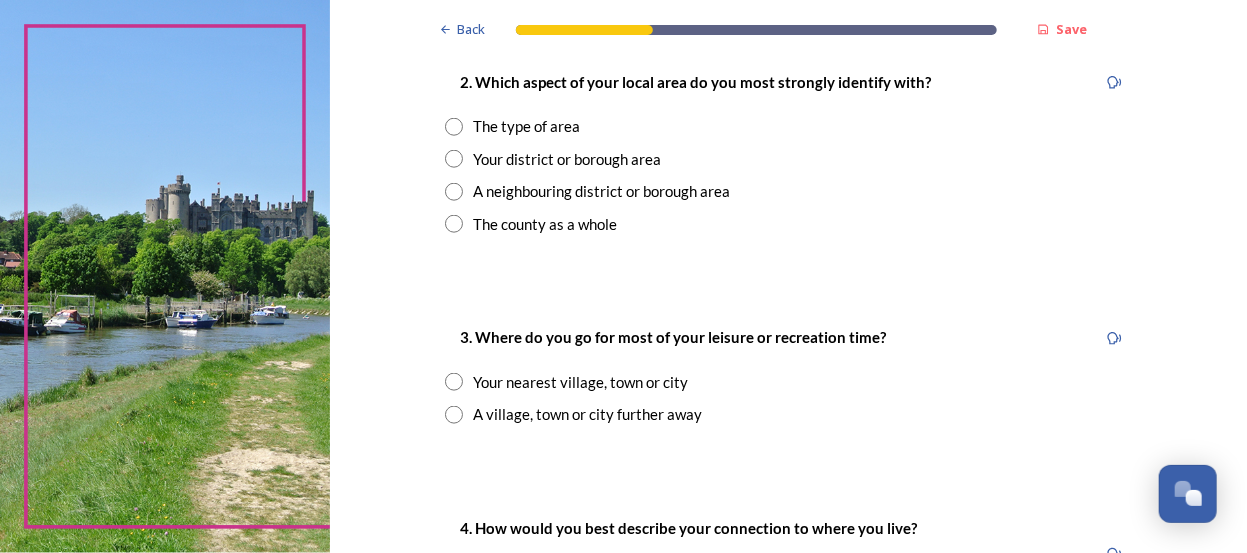 click at bounding box center (454, 127) 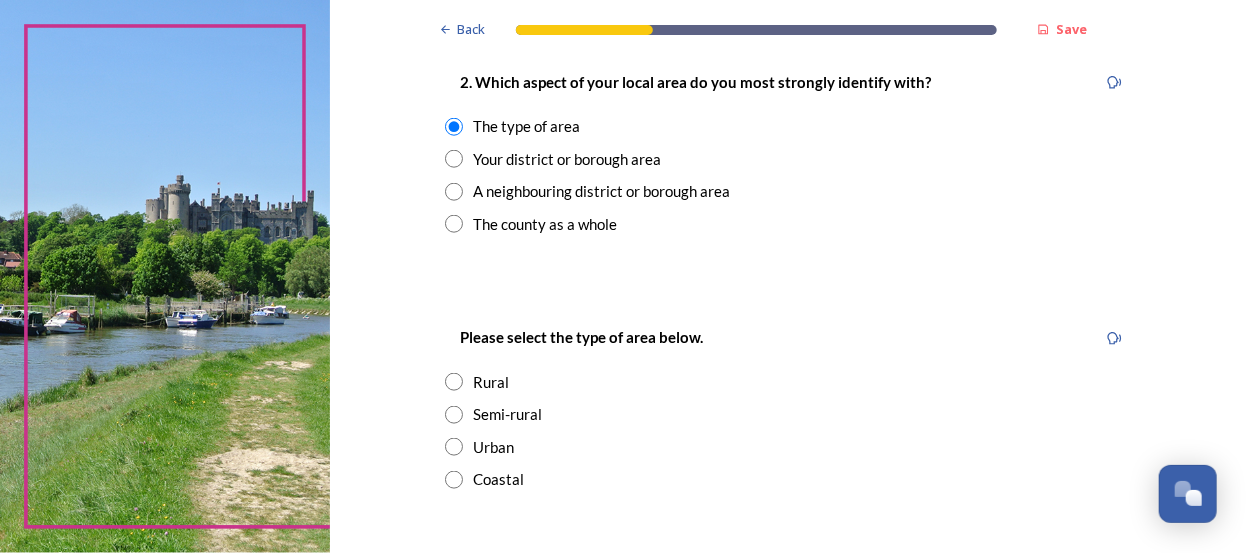 scroll, scrollTop: 909, scrollLeft: 0, axis: vertical 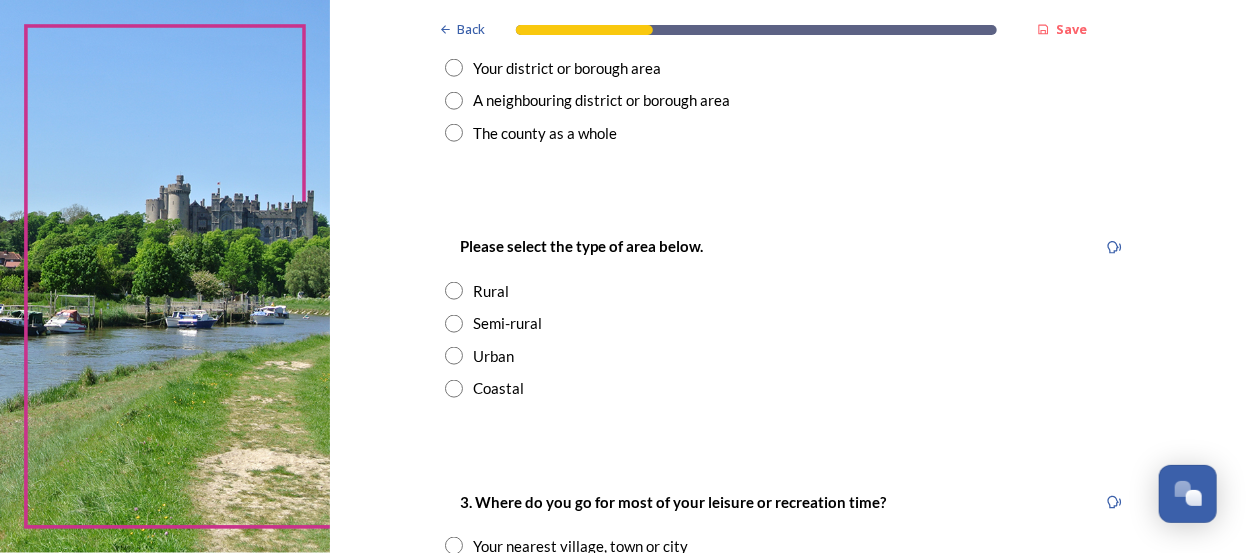 click at bounding box center [454, 291] 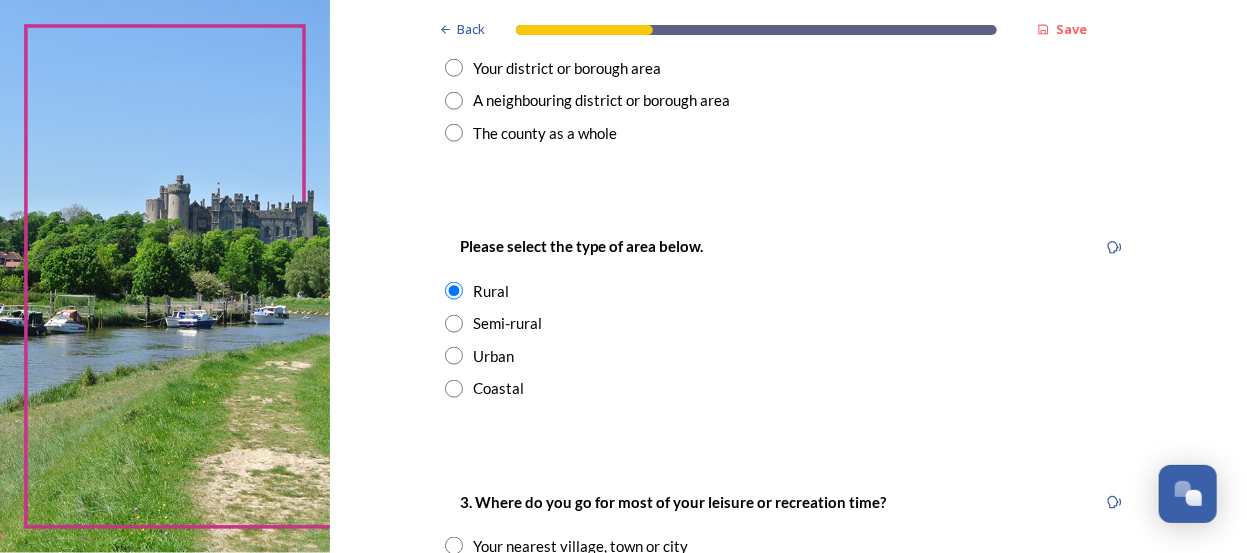click at bounding box center [454, 324] 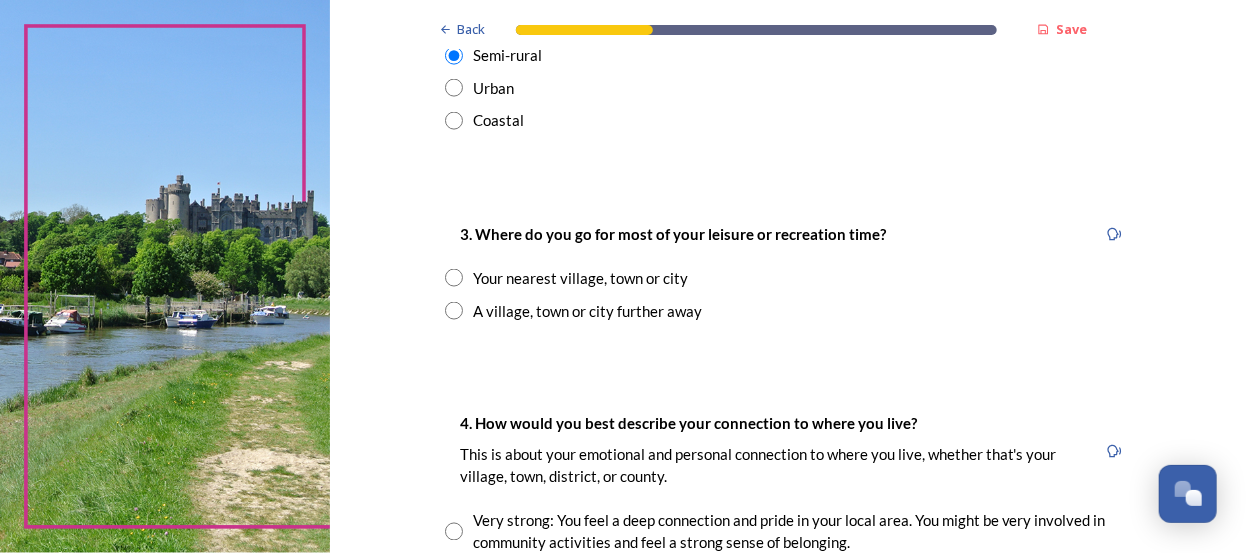 scroll, scrollTop: 1181, scrollLeft: 0, axis: vertical 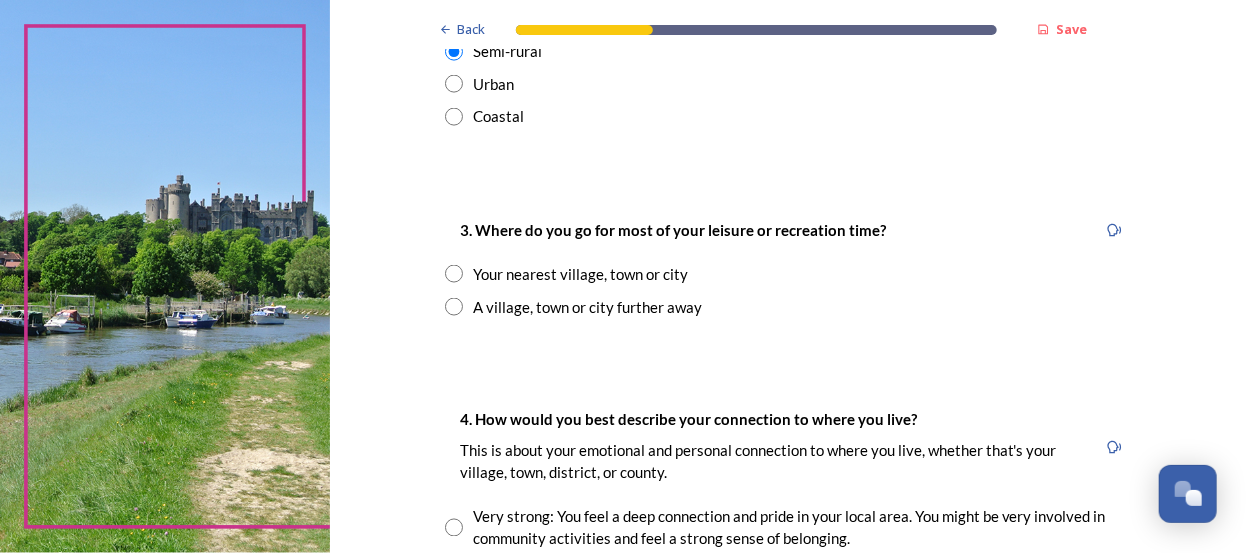 click at bounding box center [454, 307] 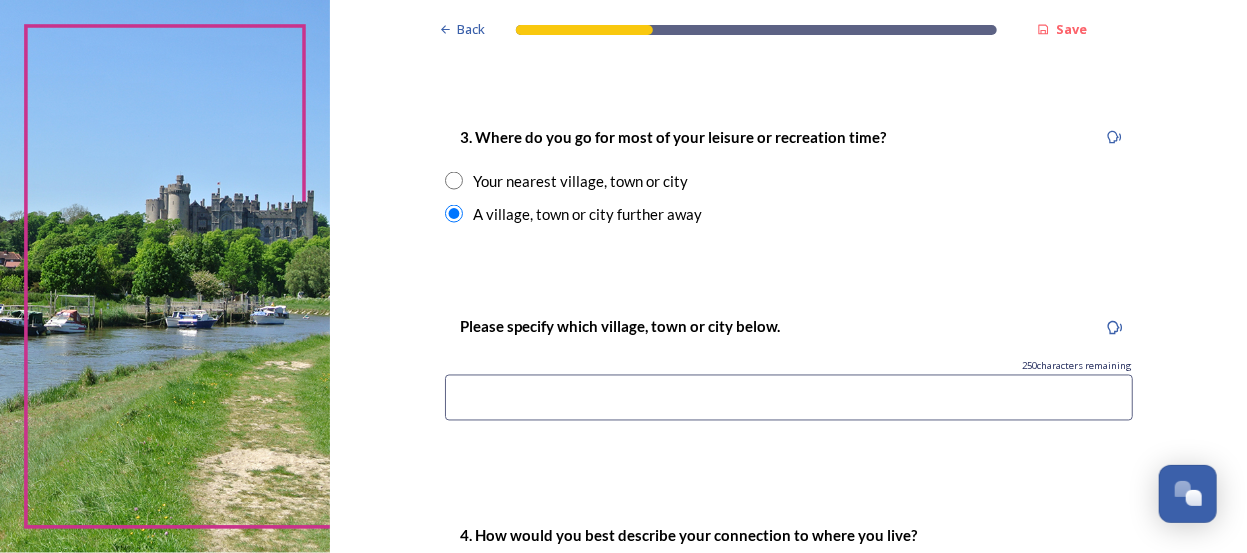 scroll, scrollTop: 1363, scrollLeft: 0, axis: vertical 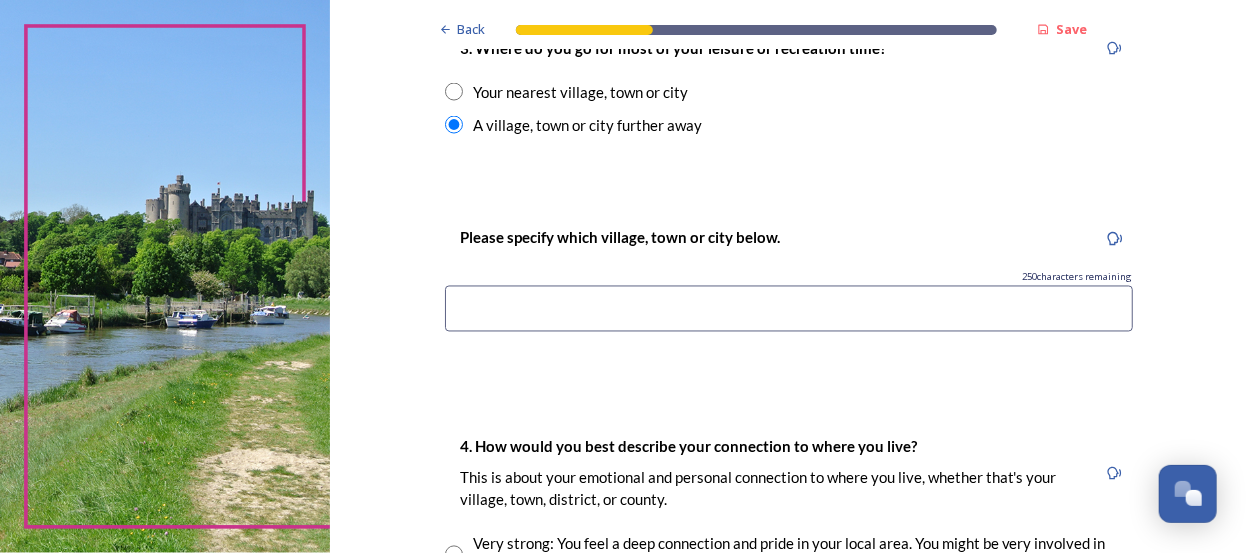 click at bounding box center (789, 309) 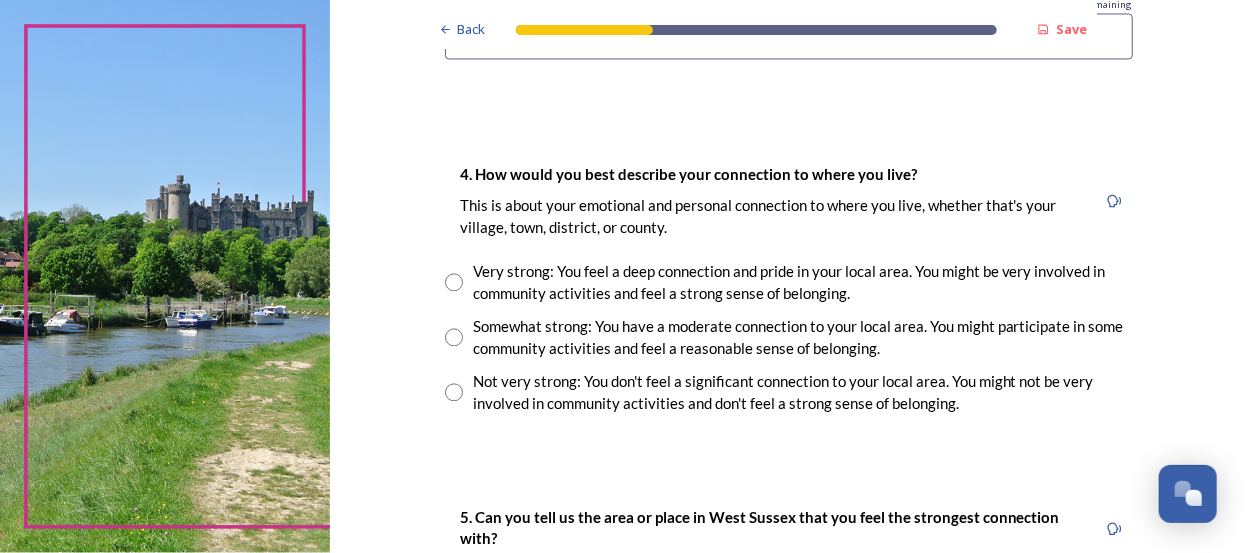 scroll, scrollTop: 1727, scrollLeft: 0, axis: vertical 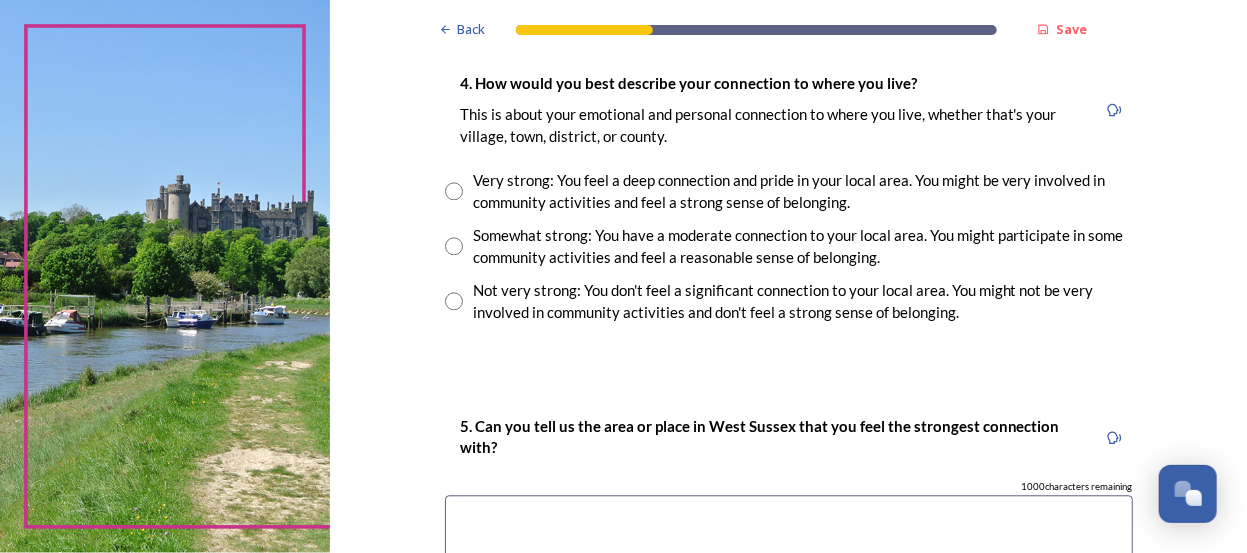 type on "N/A" 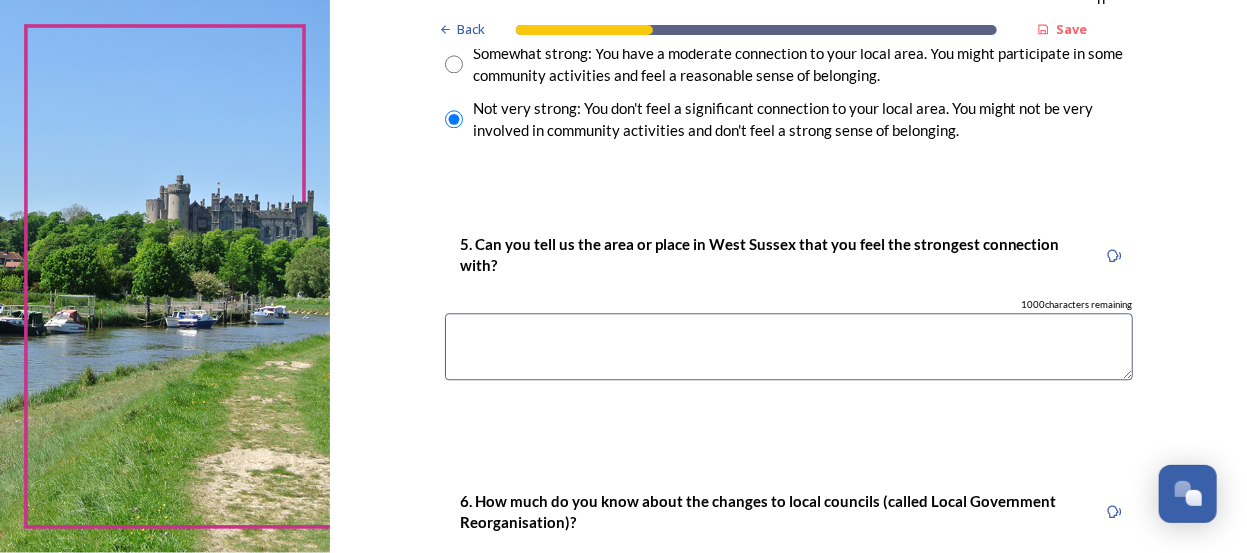 scroll, scrollTop: 2000, scrollLeft: 0, axis: vertical 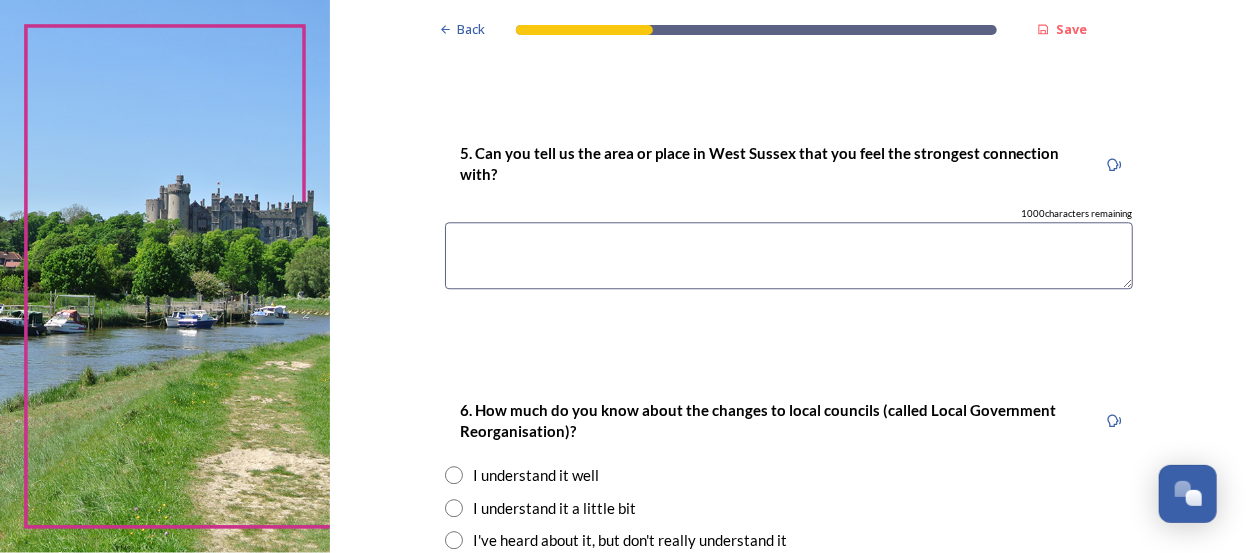 click at bounding box center [789, 255] 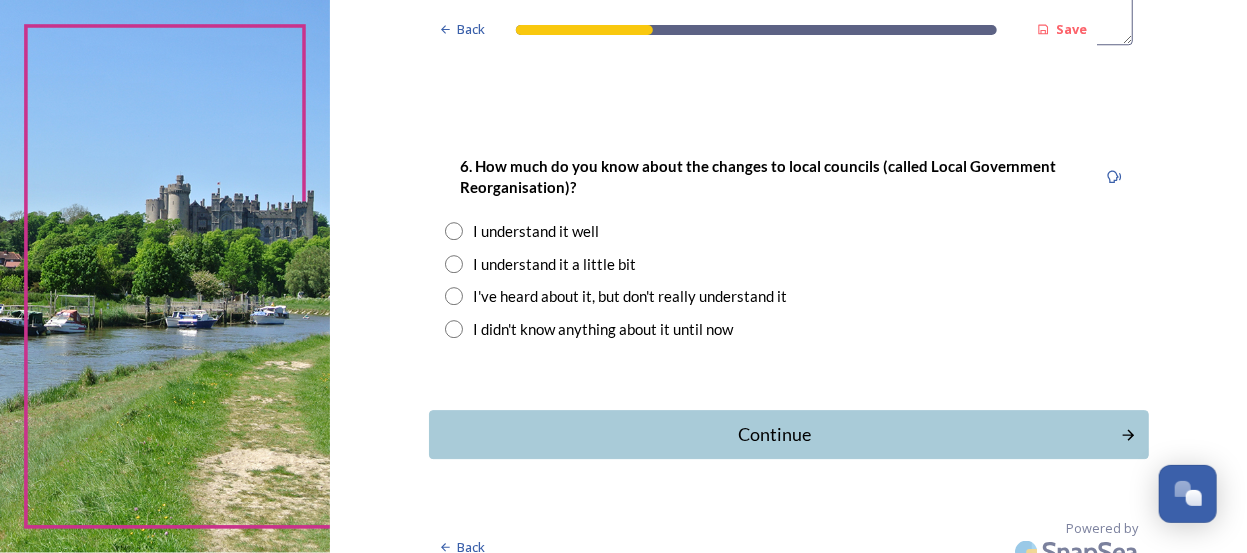 scroll, scrollTop: 2262, scrollLeft: 0, axis: vertical 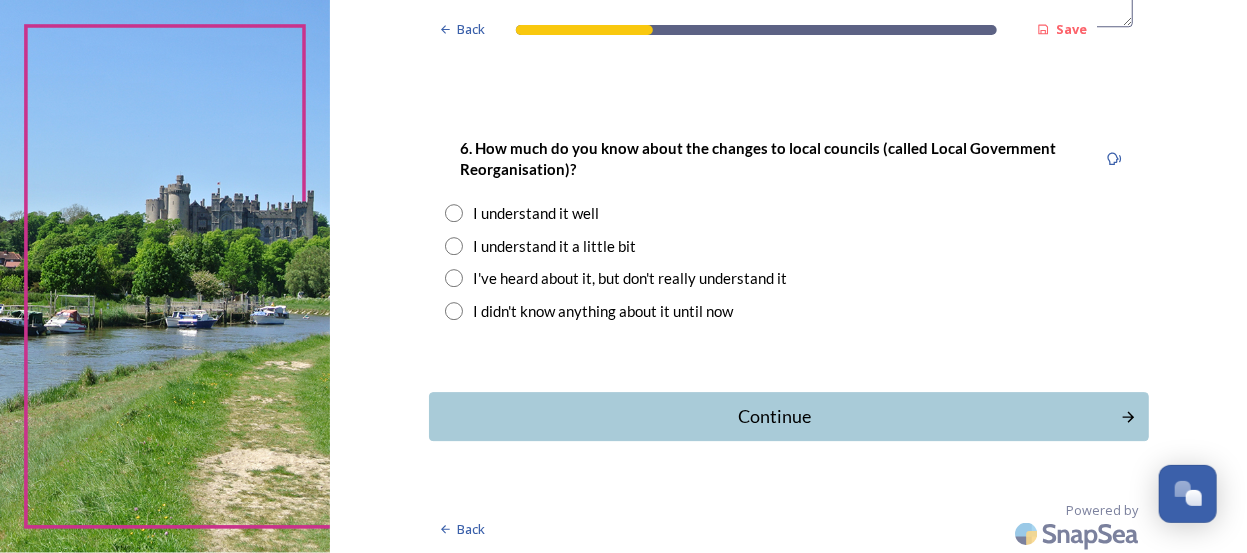 type on "N/A" 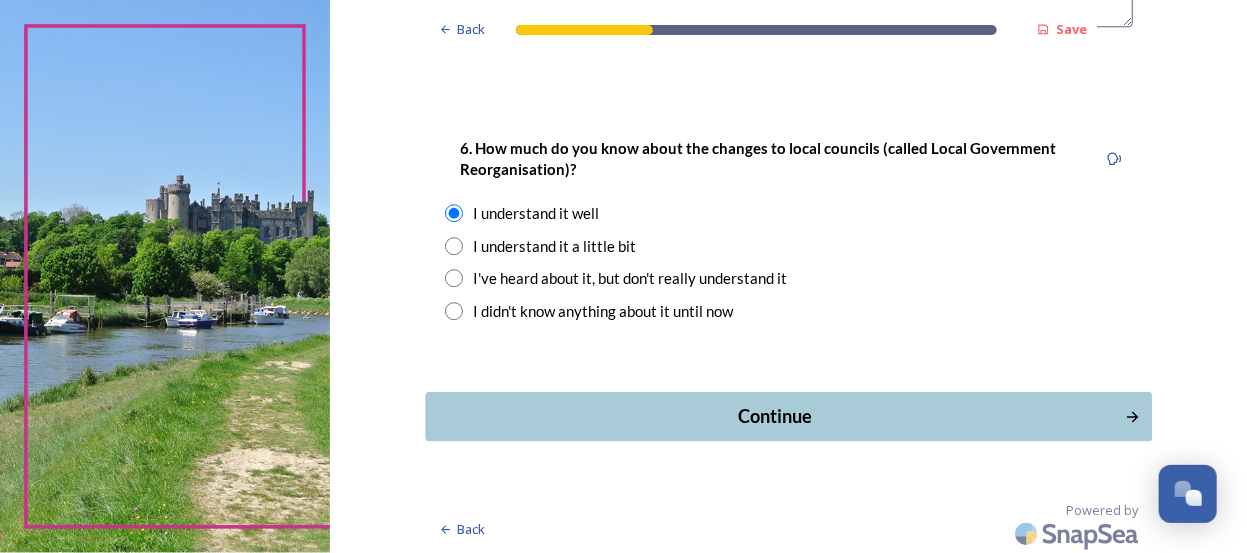 click on "Continue" at bounding box center [774, 416] 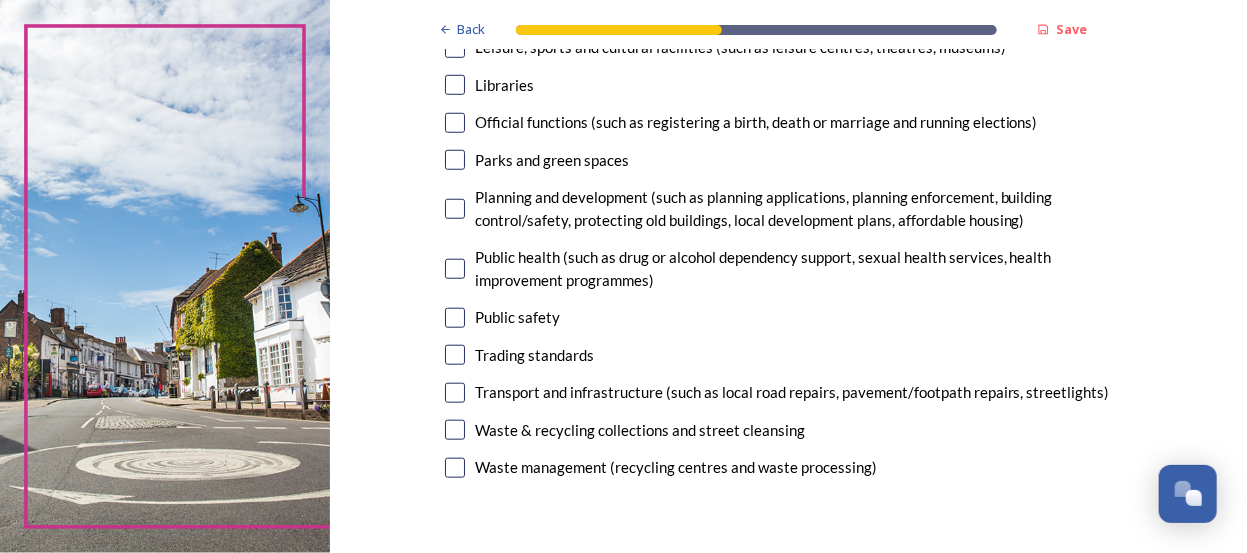 scroll, scrollTop: 636, scrollLeft: 0, axis: vertical 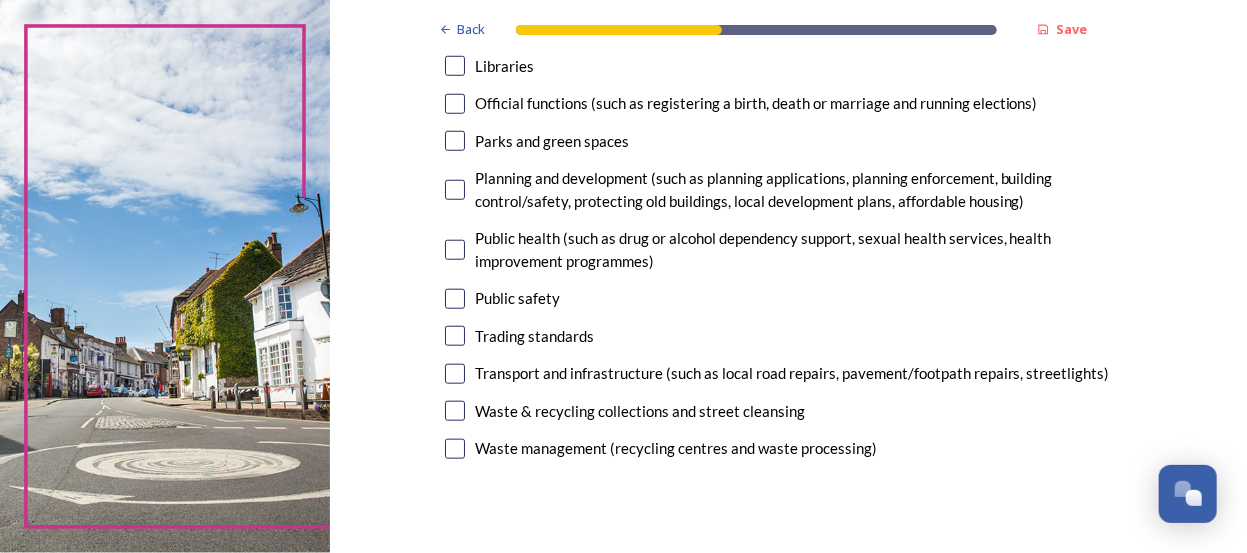 click at bounding box center [455, 190] 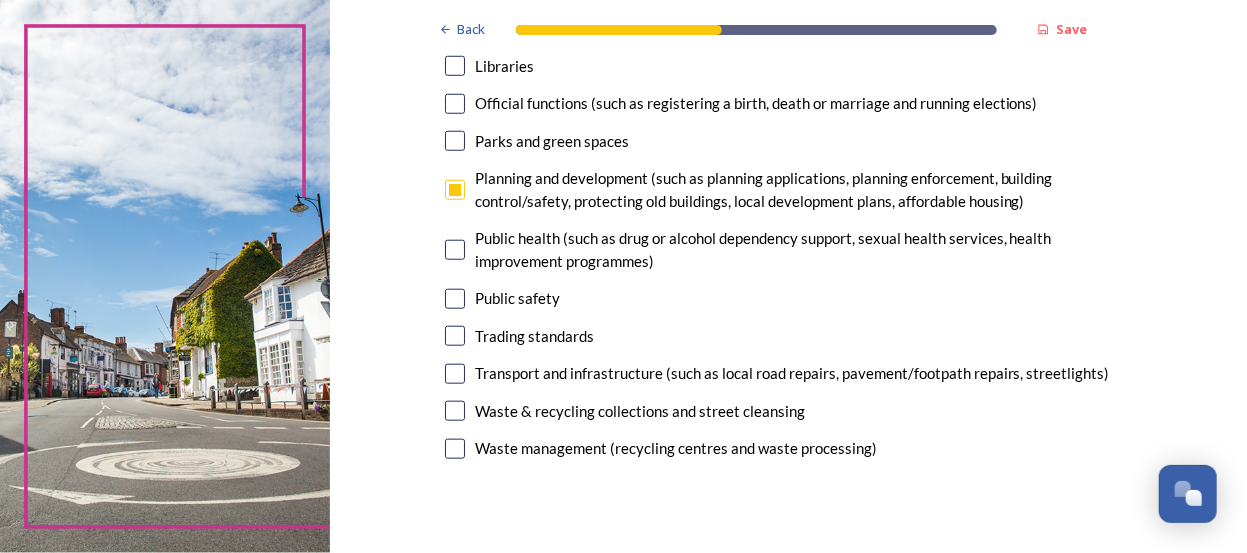 click at bounding box center [455, 299] 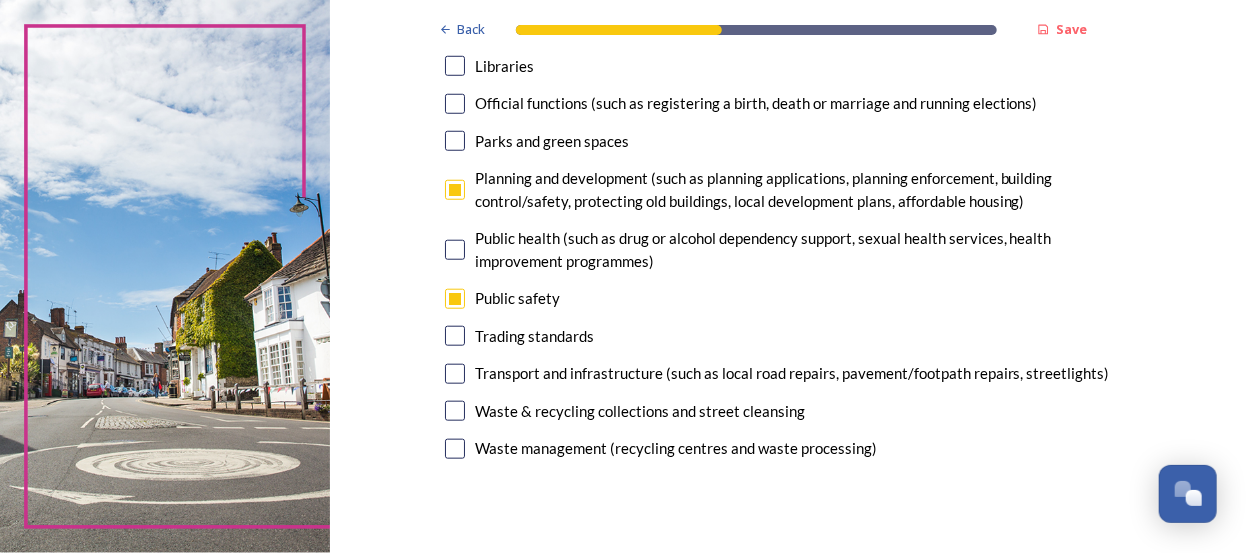 click at bounding box center (455, 374) 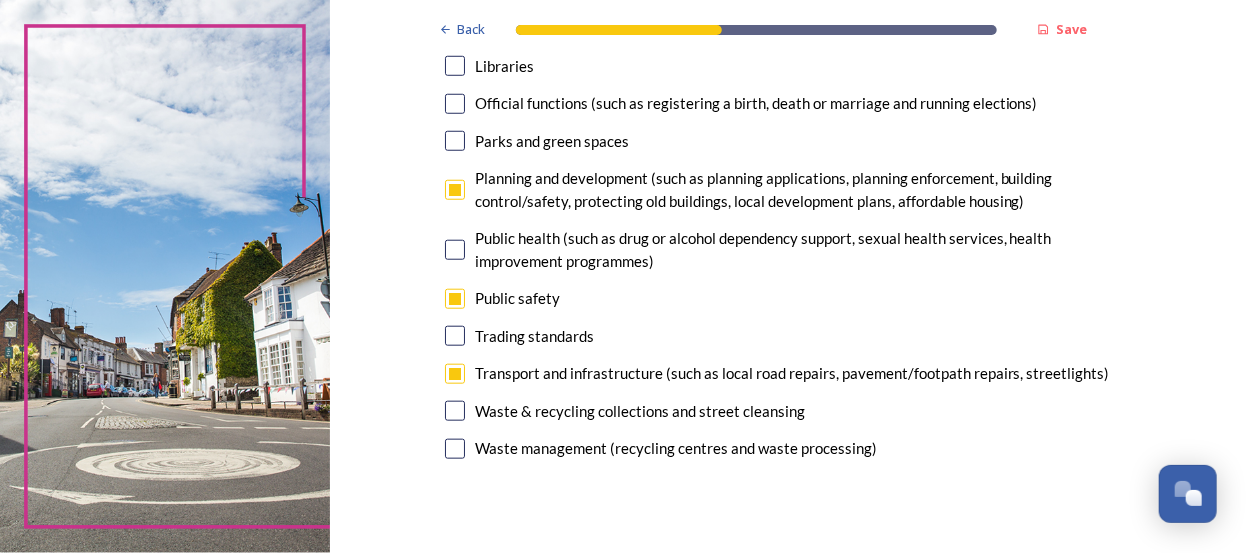 click at bounding box center (455, 411) 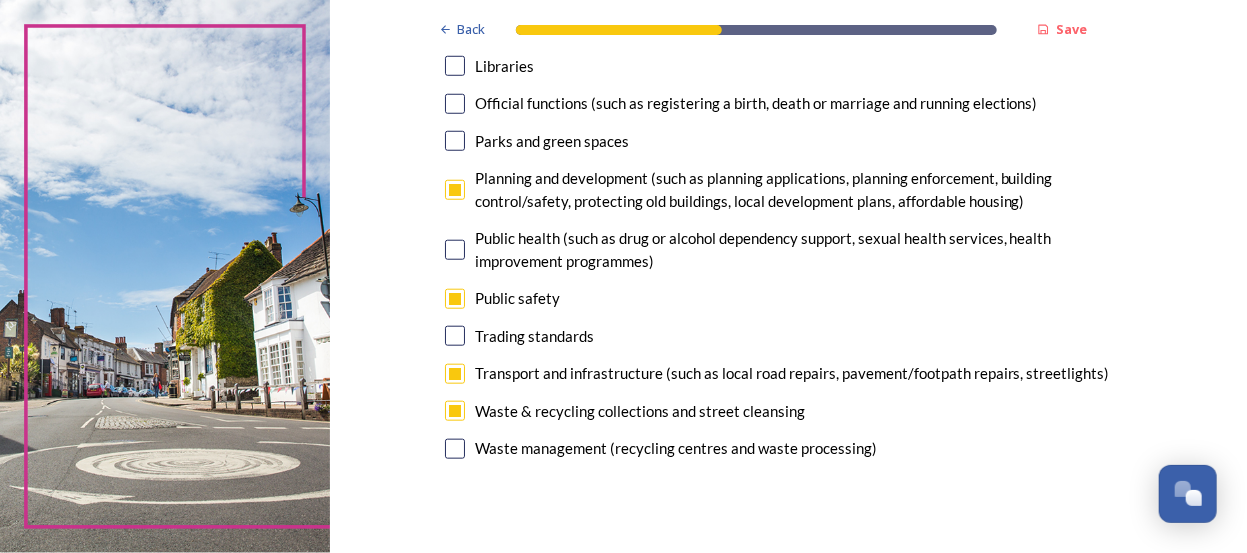 click at bounding box center [455, 449] 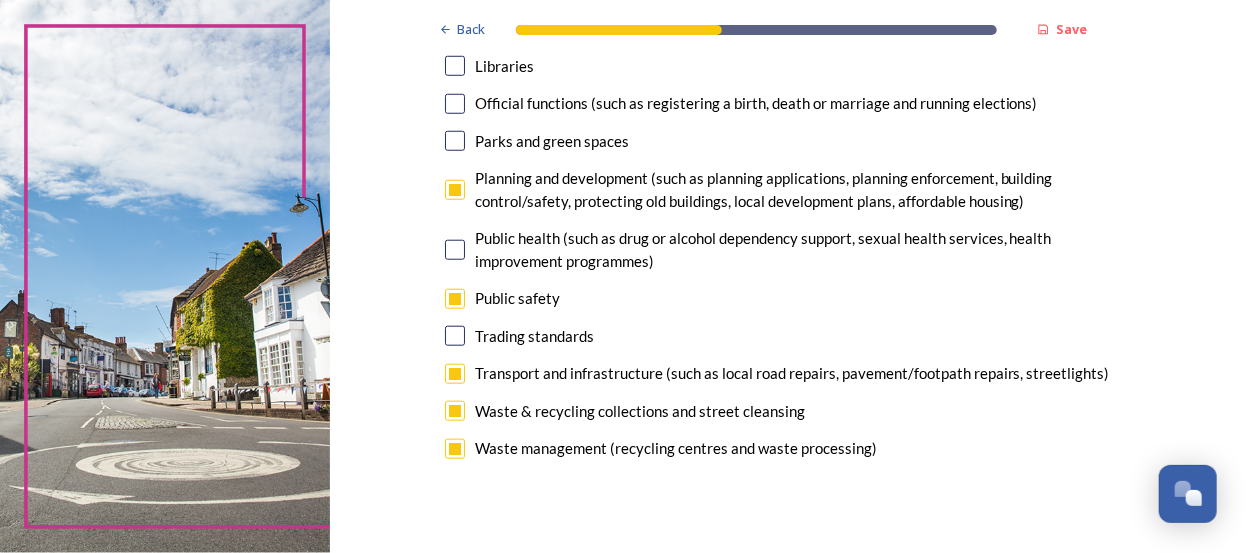 click at bounding box center (455, 336) 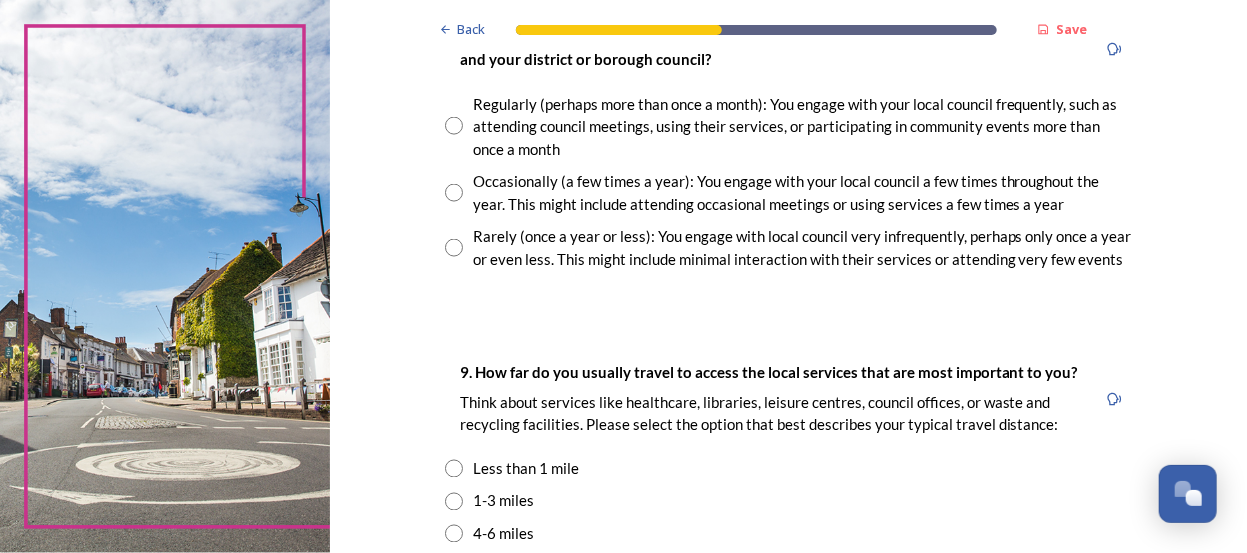 scroll, scrollTop: 1181, scrollLeft: 0, axis: vertical 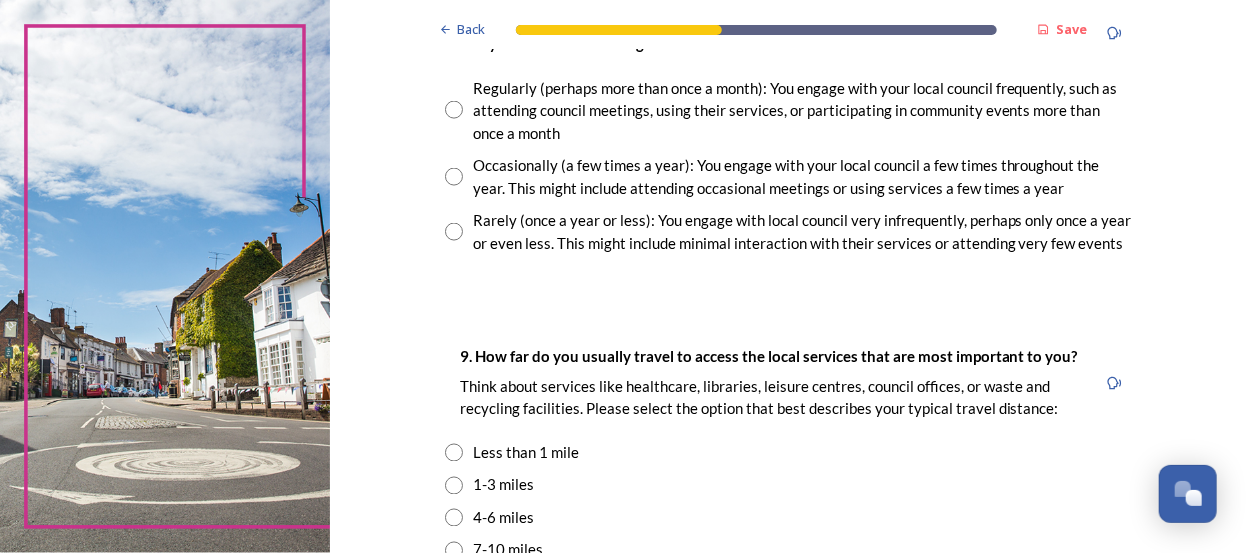 click at bounding box center [454, 232] 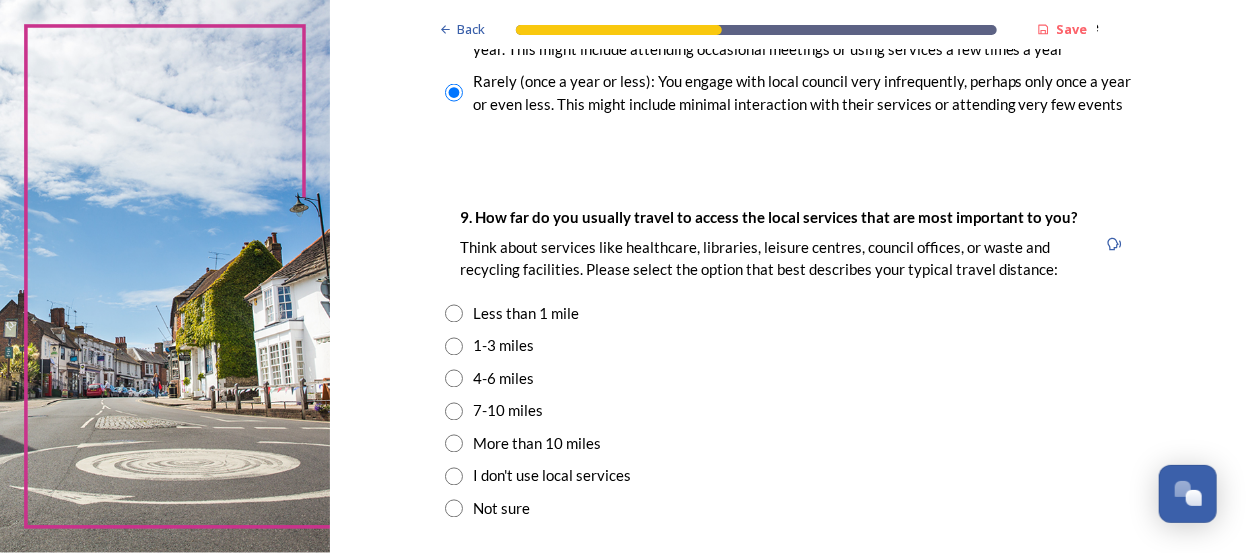 scroll, scrollTop: 1363, scrollLeft: 0, axis: vertical 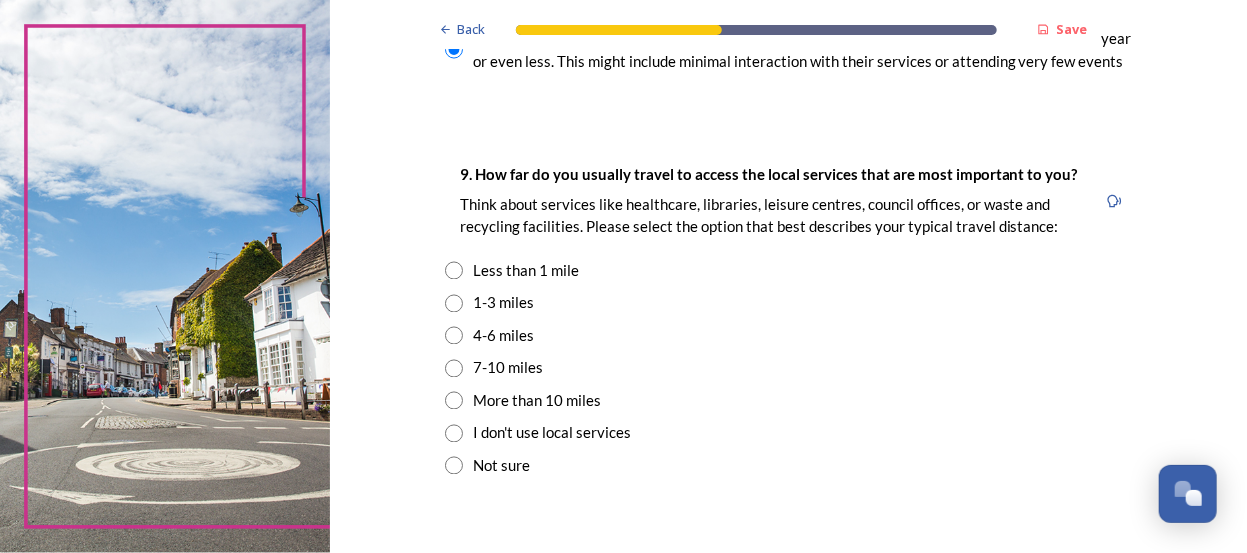 click at bounding box center (454, 401) 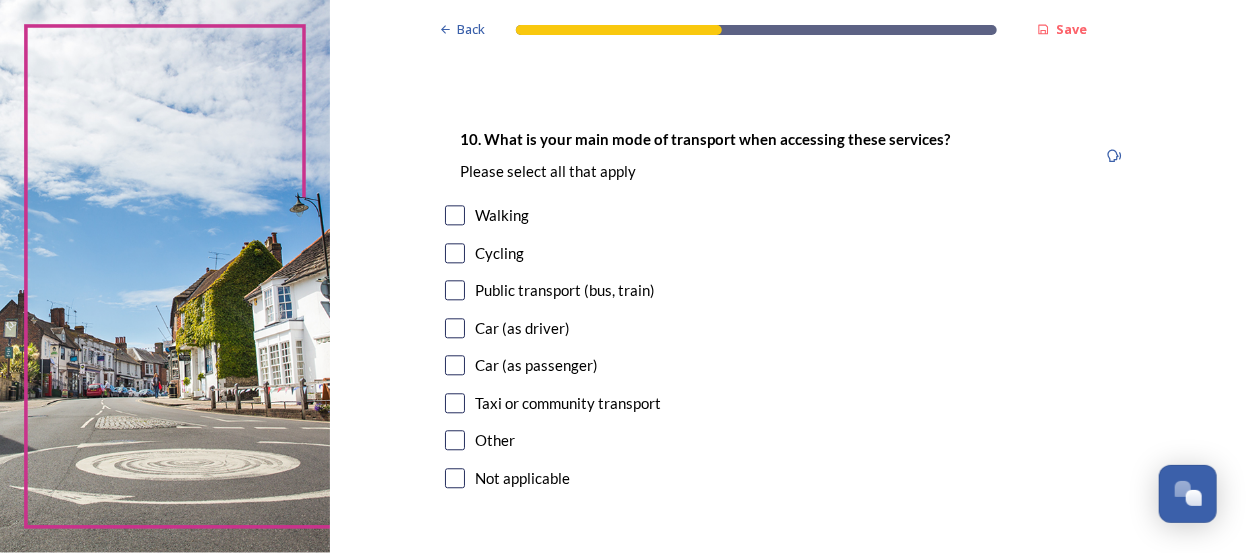 scroll, scrollTop: 1818, scrollLeft: 0, axis: vertical 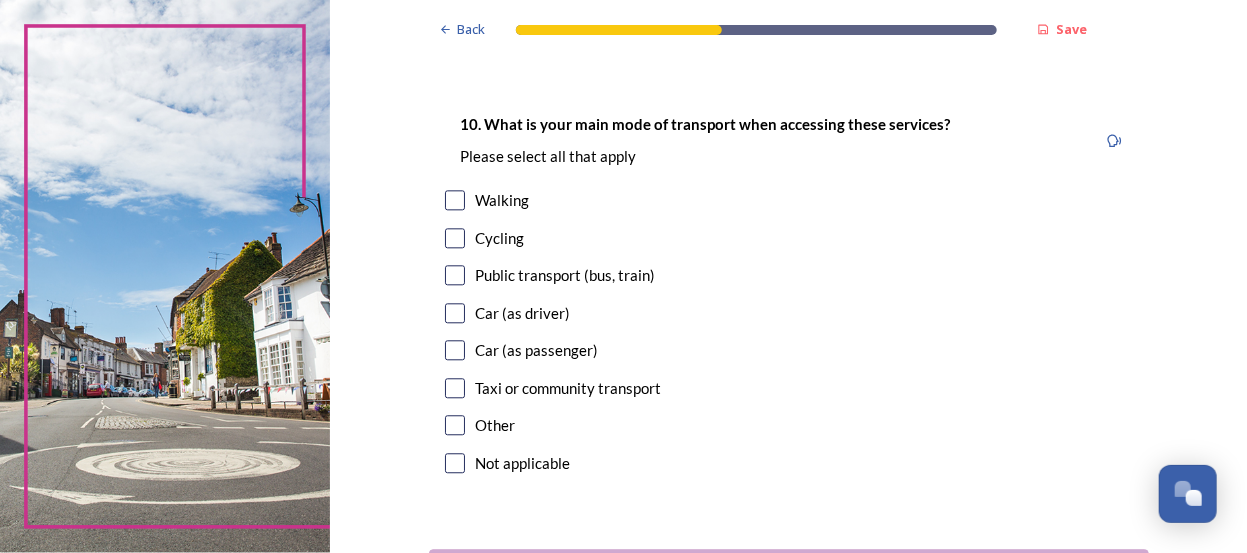 click at bounding box center [455, 313] 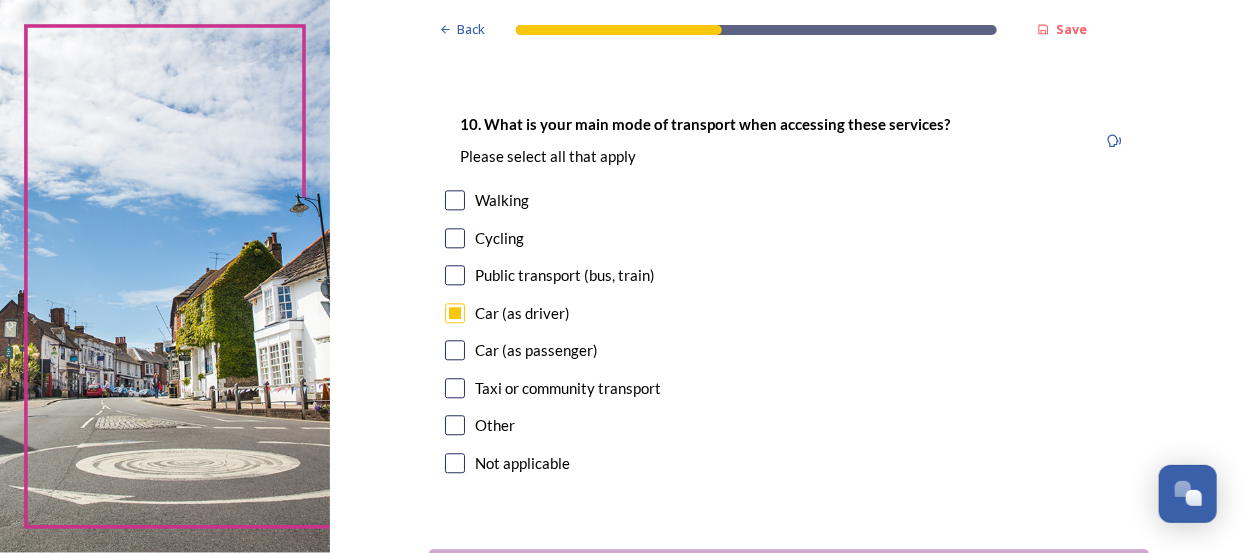 click at bounding box center (455, 350) 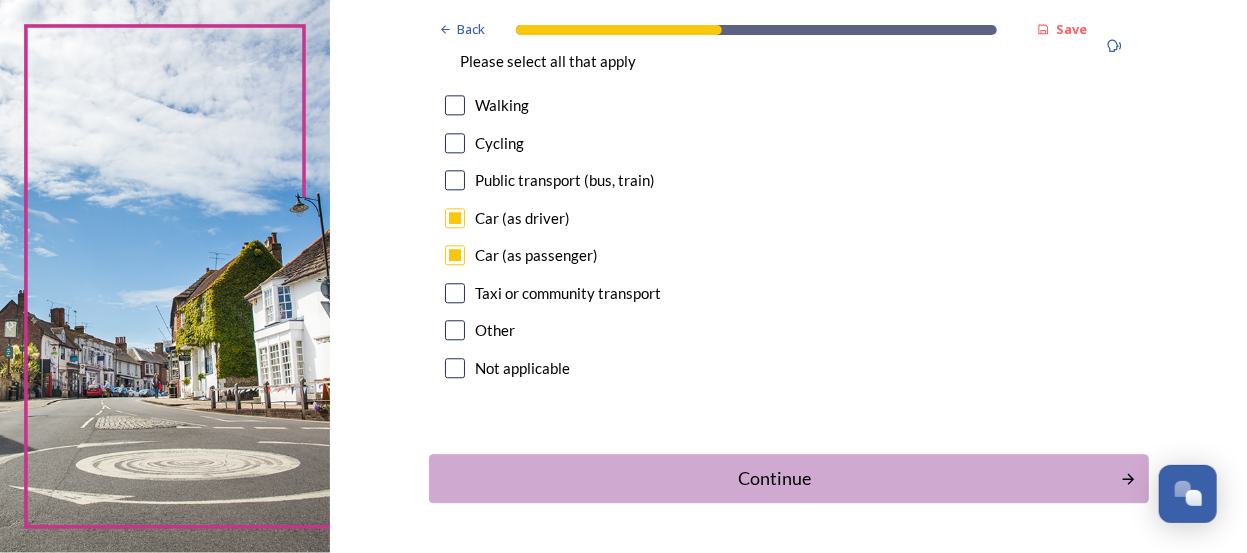 scroll, scrollTop: 1977, scrollLeft: 0, axis: vertical 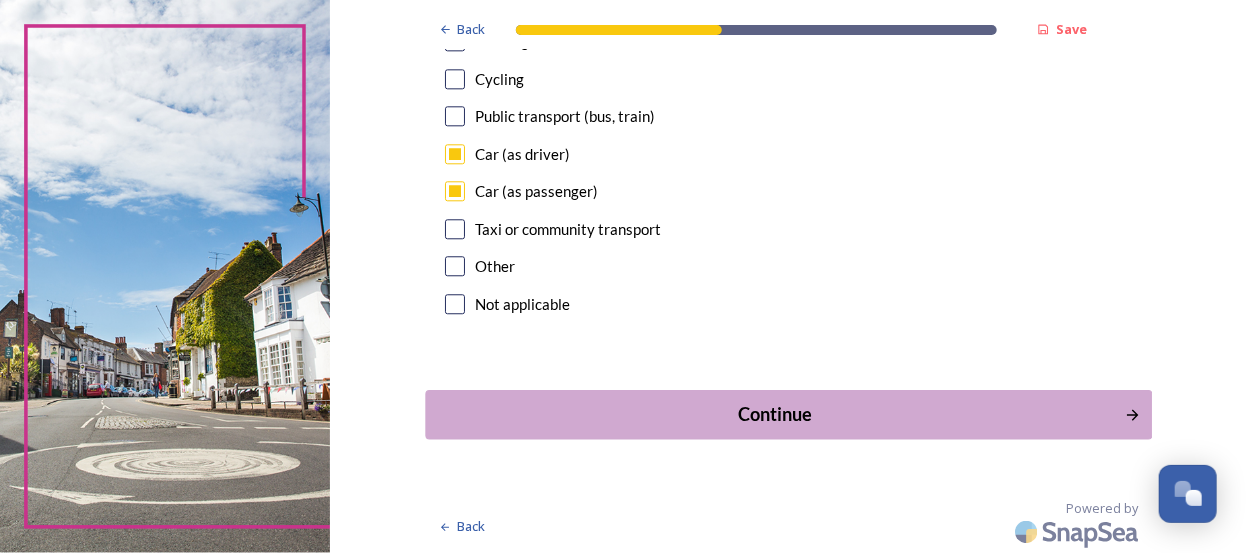 click on "Continue" at bounding box center (774, 414) 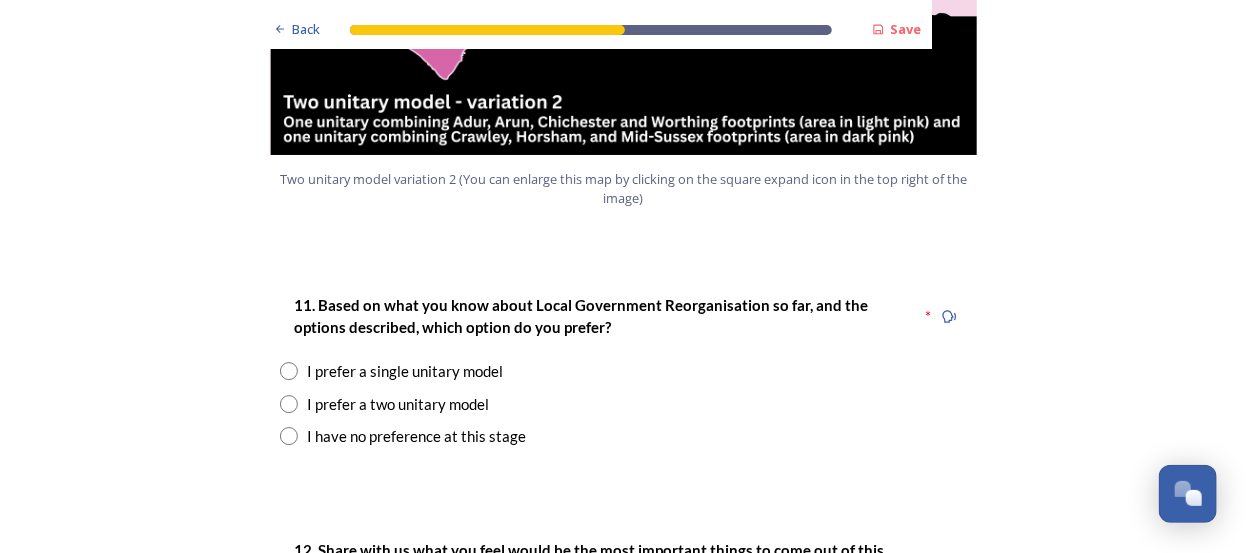 scroll, scrollTop: 2545, scrollLeft: 0, axis: vertical 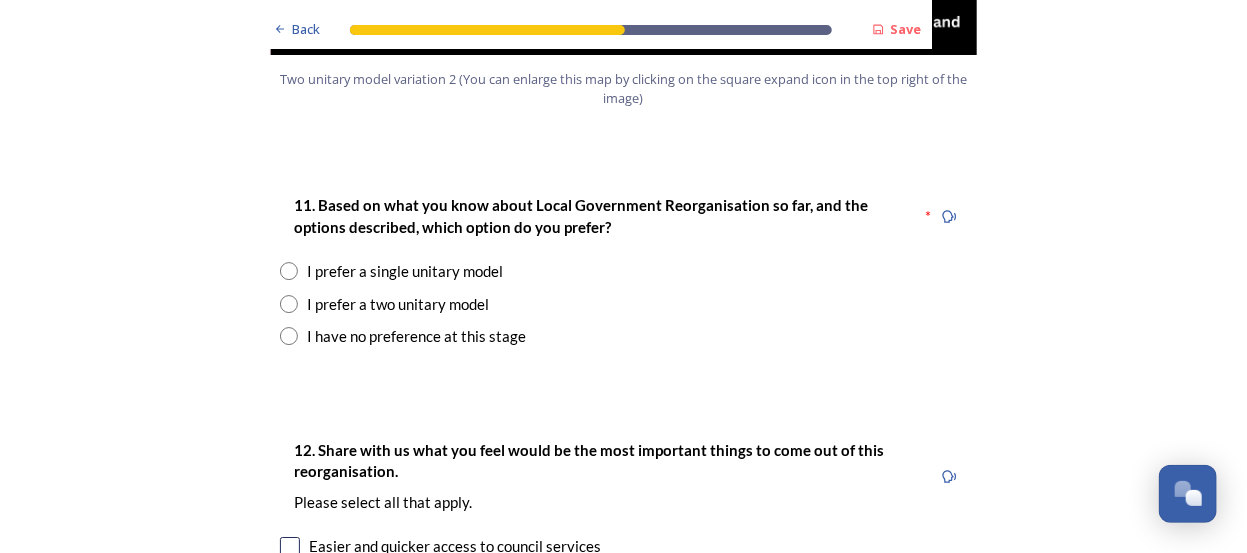 click at bounding box center (289, 271) 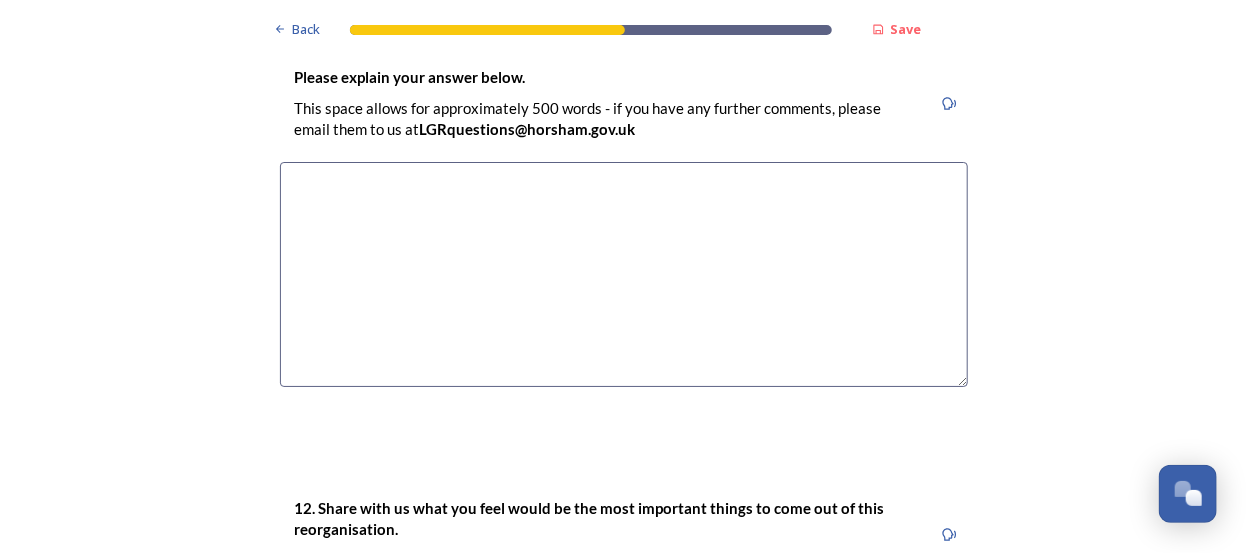scroll, scrollTop: 2909, scrollLeft: 0, axis: vertical 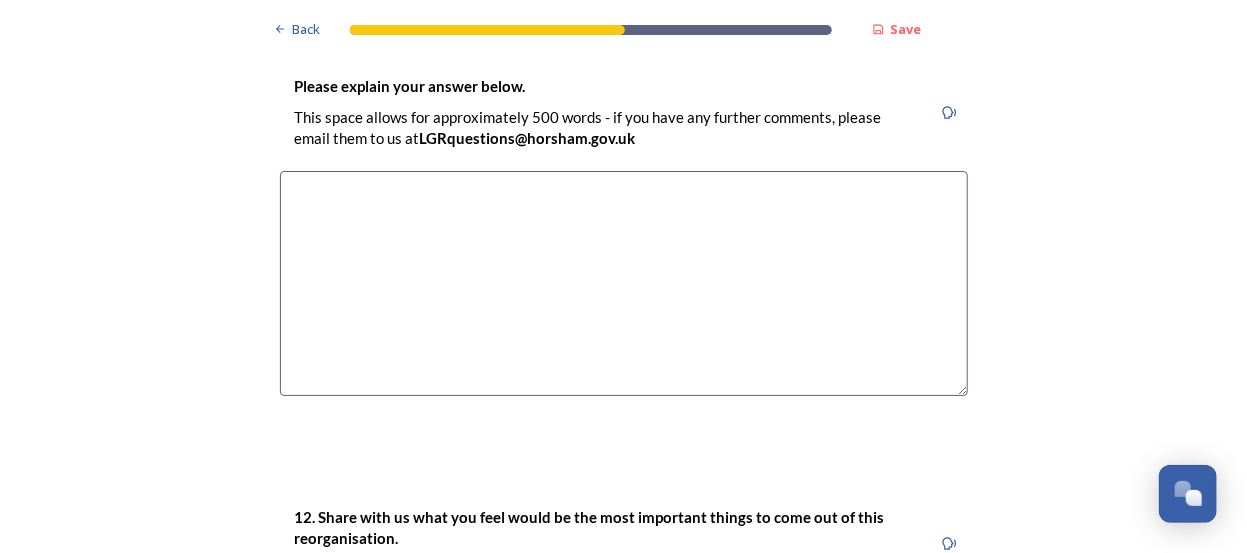 click at bounding box center (624, 283) 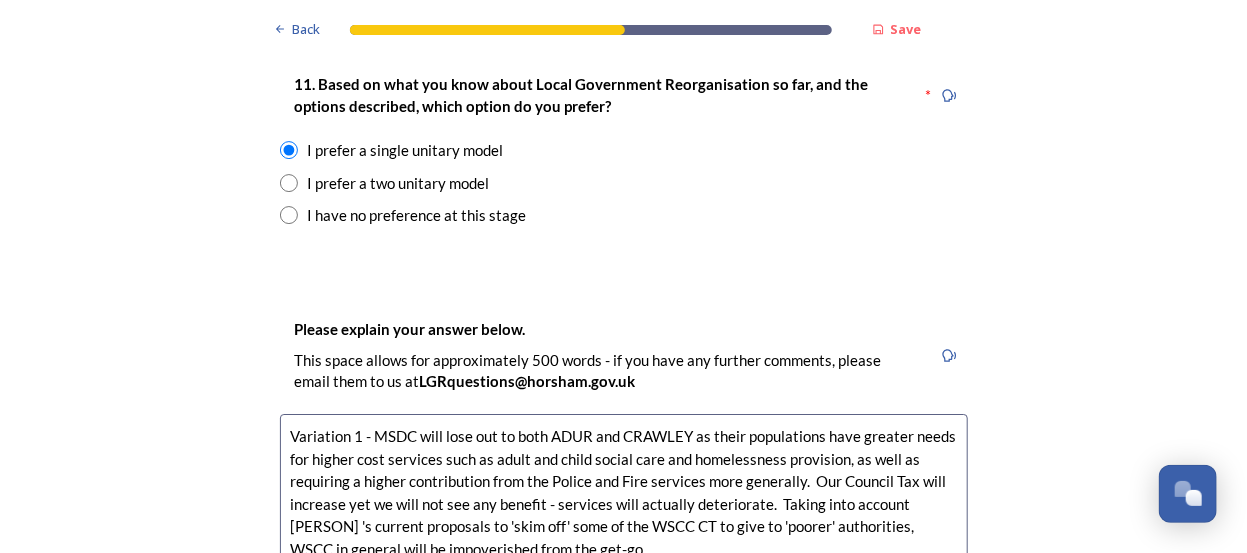 scroll, scrollTop: 2636, scrollLeft: 0, axis: vertical 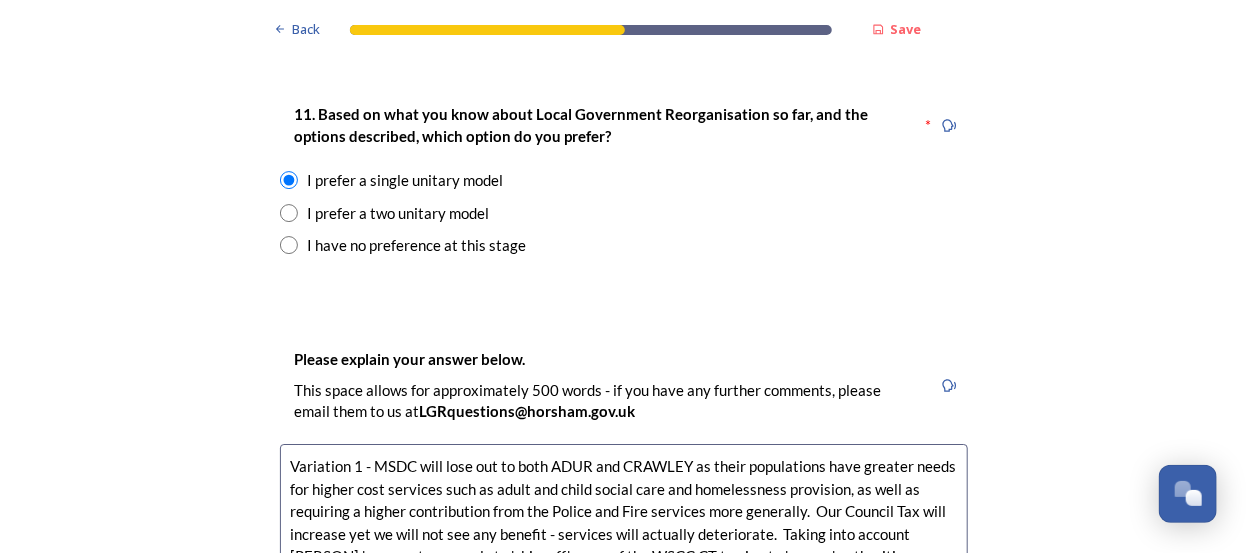 type on "Variation 1 - MSDC will lose out to both ADUR and CRAWLEY as their populations have greater needs for higher cost services such as adult and child social care and homelessness provision, as well as requiring a higher contribution from the Police and Fire services more generally.  Our Council Tax will increase yet we will not see any benefit - services will actually deteriorate.  Taking into account [PERSON] 's current proposals to 'skim off' some of the WSCC CT to give to 'poorer' authorities, WSCC in general will be impoverished from the get-go.
Variation 2 - ADUR will affect MSDC in the same way as CRAWLEY" 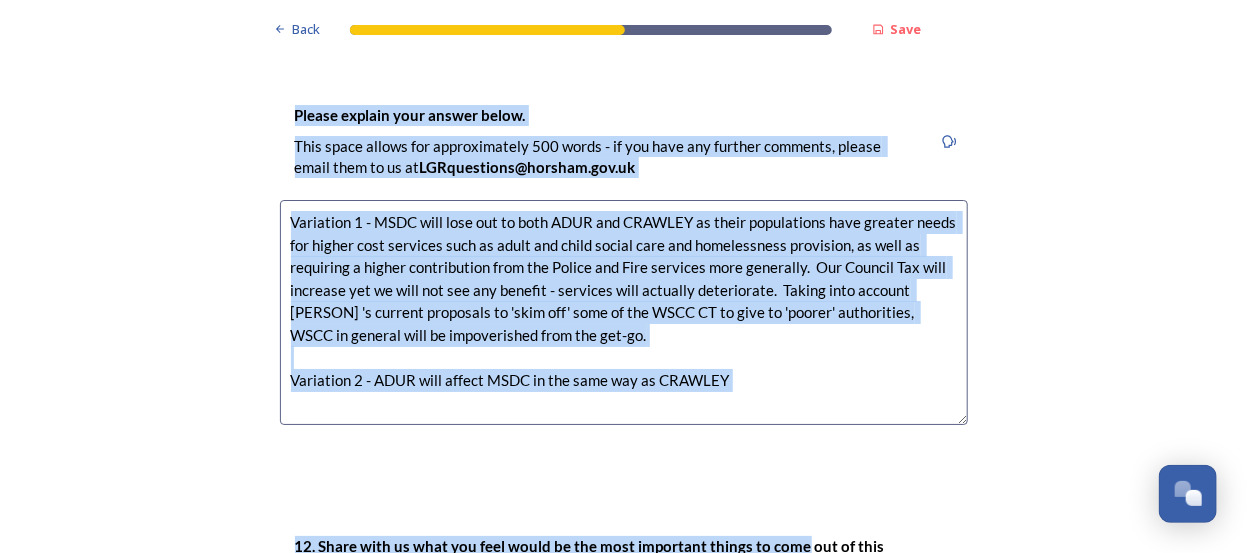 scroll, scrollTop: 3010, scrollLeft: 0, axis: vertical 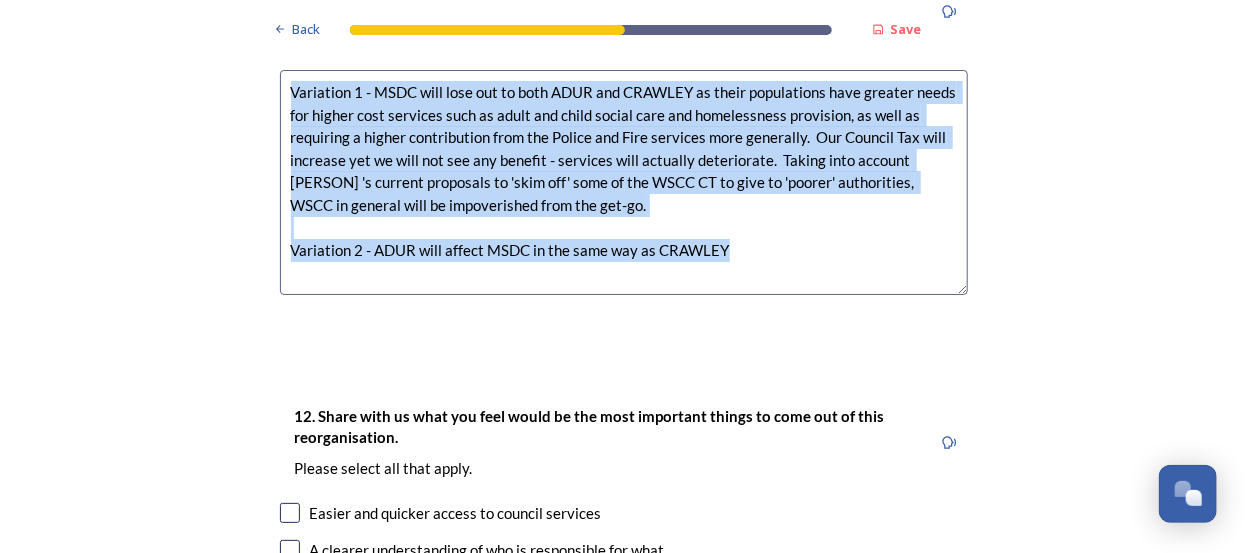 drag, startPoint x: 311, startPoint y: 110, endPoint x: 822, endPoint y: 308, distance: 548.01917 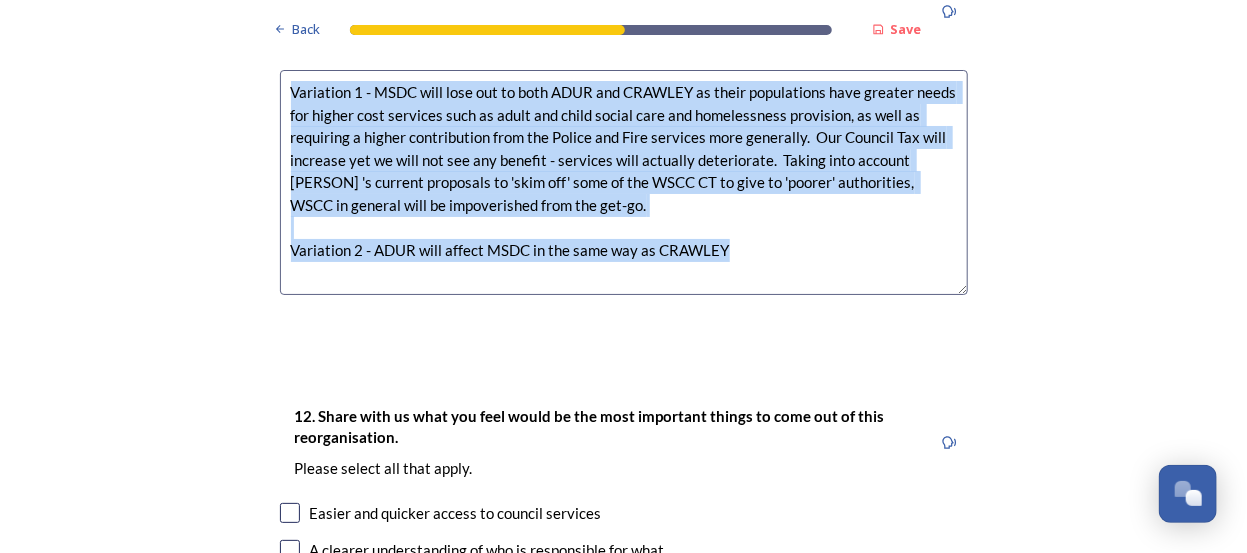 copy on "Based on what you know about Local Government Reorganisation so far, and the options described, which option do you prefer? * I prefer a single unitary model I prefer a two unitary model I have no preference at this stage Please explain your answer below. This space allows for approximately 500 words - if you have any further comments, please email them to us at LGRquestions@horsham.gov.uk Variation 1 - MSDC will lose out to both ADUR and CRAWLEY as their populations have greater needs for higher cost services such as adult and child social care and homelessness provision, as well as requiring a higher contribution from the Police and Fire services more generally. Our Council Tax will increase yet we will not see any benefit - services will actually deteriorate. Taking into account [PERSON]'s current proposals to 'skim off' some of the WSCC CT to give to 'poorer' authorities, WSCC in general will be impoverished from the get-go.
Variation 2 - ADUR will affect MSDC in the same way as CRAWLEY" 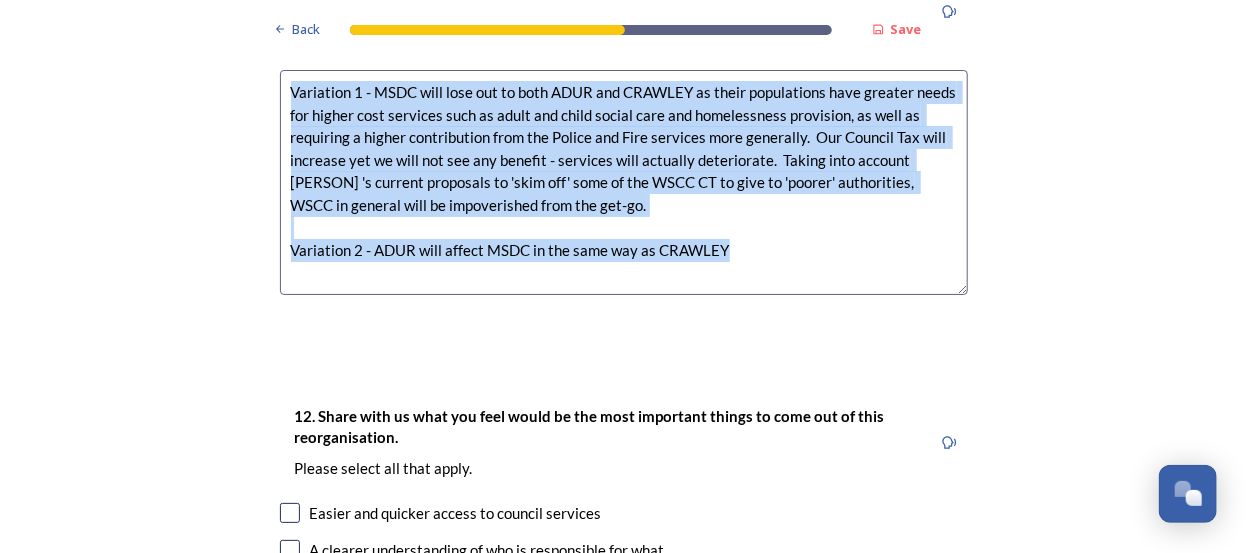 click on "Variation 1 - MSDC will lose out to both ADUR and CRAWLEY as their populations have greater needs for higher cost services such as adult and child social care and homelessness provision, as well as requiring a higher contribution from the Police and Fire services more generally.  Our Council Tax will increase yet we will not see any benefit - services will actually deteriorate.  Taking into account [PERSON] 's current proposals to 'skim off' some of the WSCC CT to give to 'poorer' authorities, WSCC in general will be impoverished from the get-go.
Variation 2 - ADUR will affect MSDC in the same way as CRAWLEY" at bounding box center (624, 182) 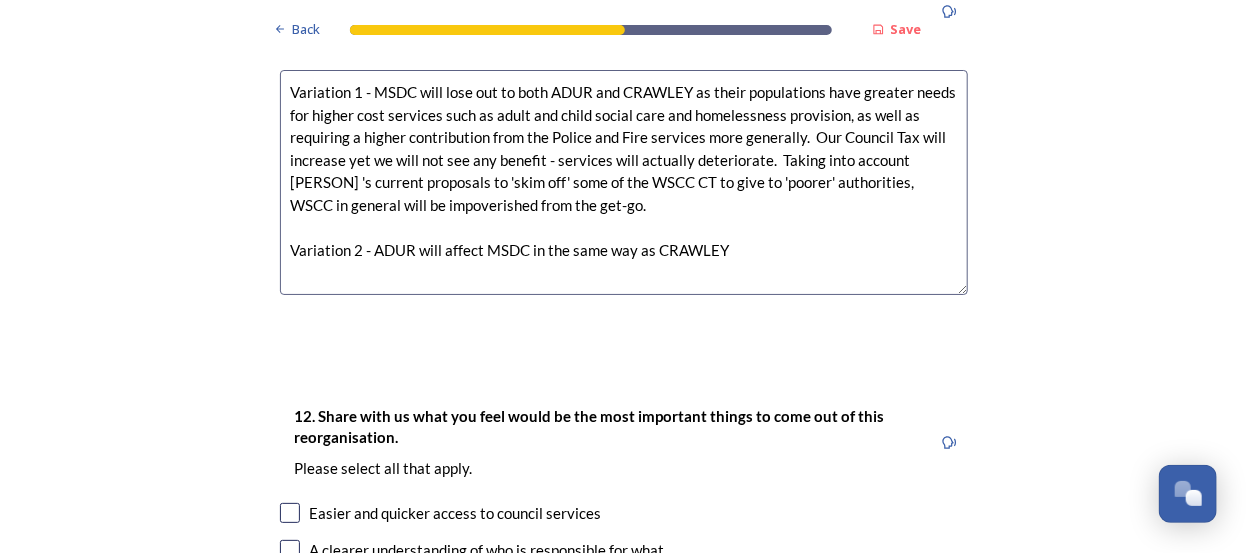 click on "Variation 1 - MSDC will lose out to both ADUR and CRAWLEY as their populations have greater needs for higher cost services such as adult and child social care and homelessness provision, as well as requiring a higher contribution from the Police and Fire services more generally.  Our Council Tax will increase yet we will not see any benefit - services will actually deteriorate.  Taking into account [PERSON] 's current proposals to 'skim off' some of the WSCC CT to give to 'poorer' authorities, WSCC in general will be impoverished from the get-go.
Variation 2 - ADUR will affect MSDC in the same way as CRAWLEY" at bounding box center [624, 182] 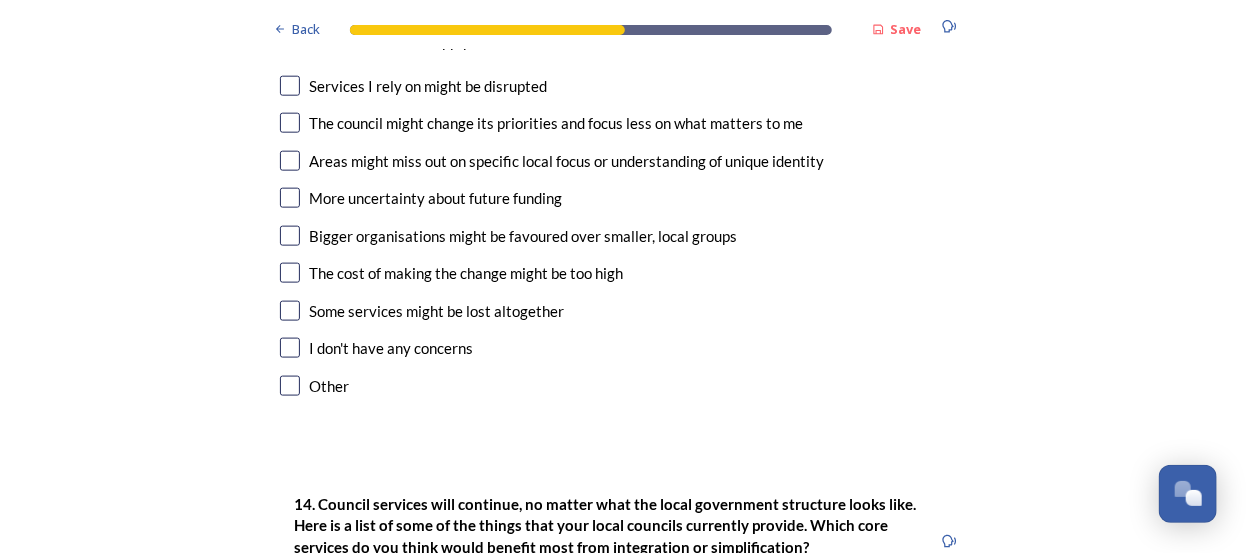scroll, scrollTop: 4010, scrollLeft: 0, axis: vertical 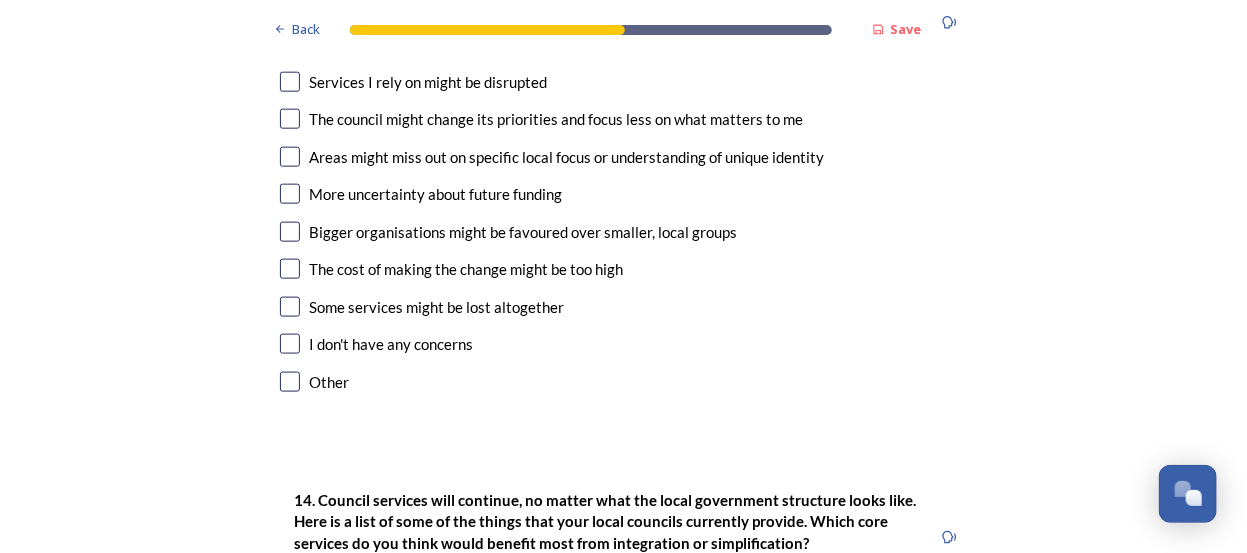 click at bounding box center [290, 194] 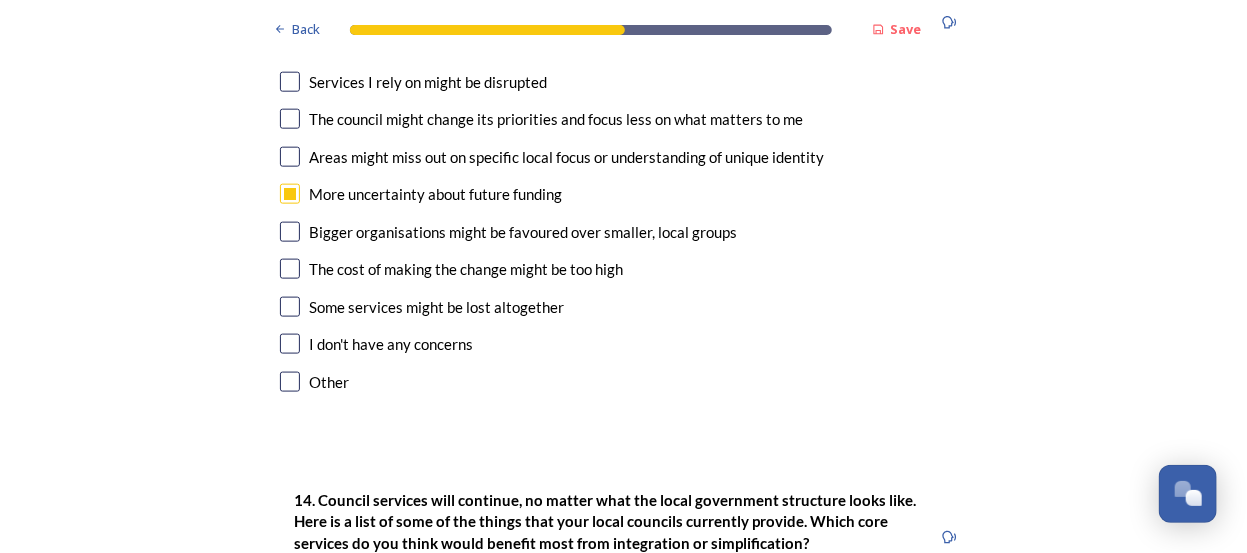 click at bounding box center [290, 232] 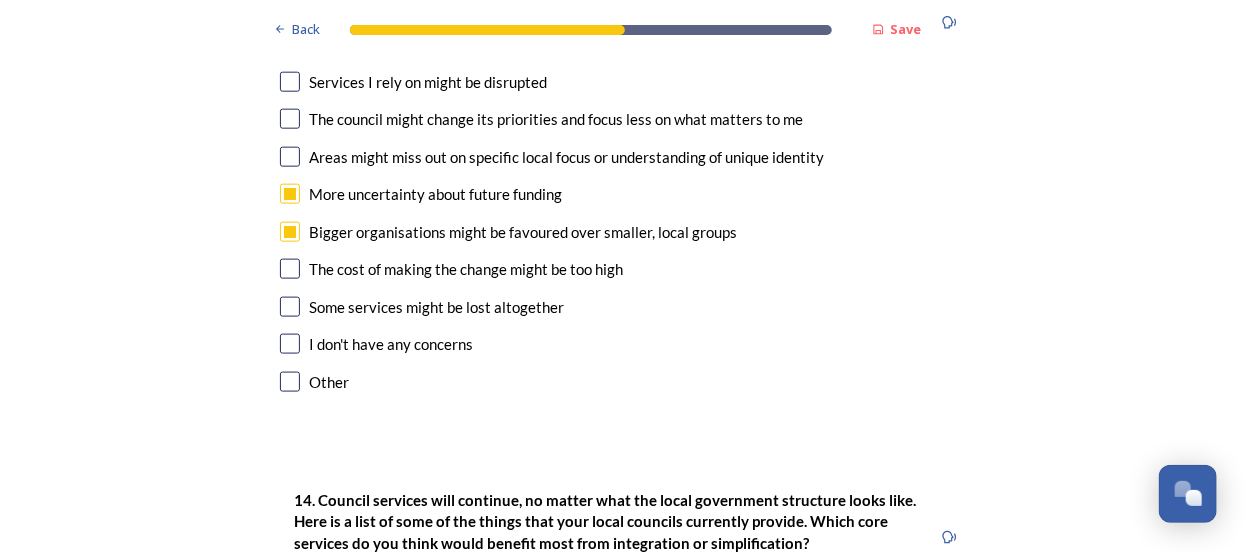 click at bounding box center [290, 269] 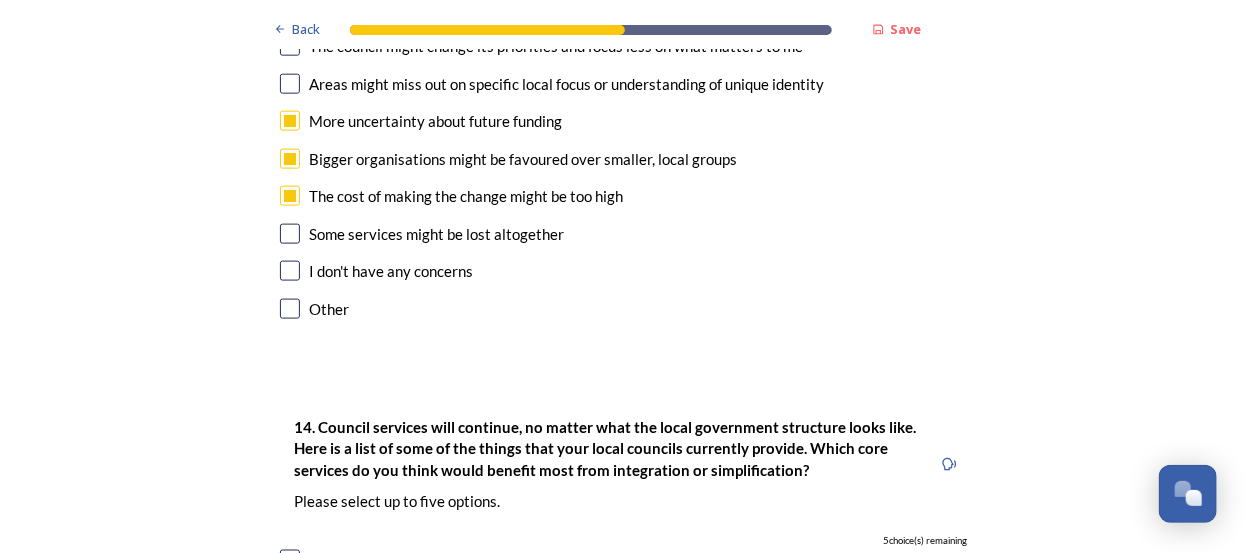 scroll, scrollTop: 4101, scrollLeft: 0, axis: vertical 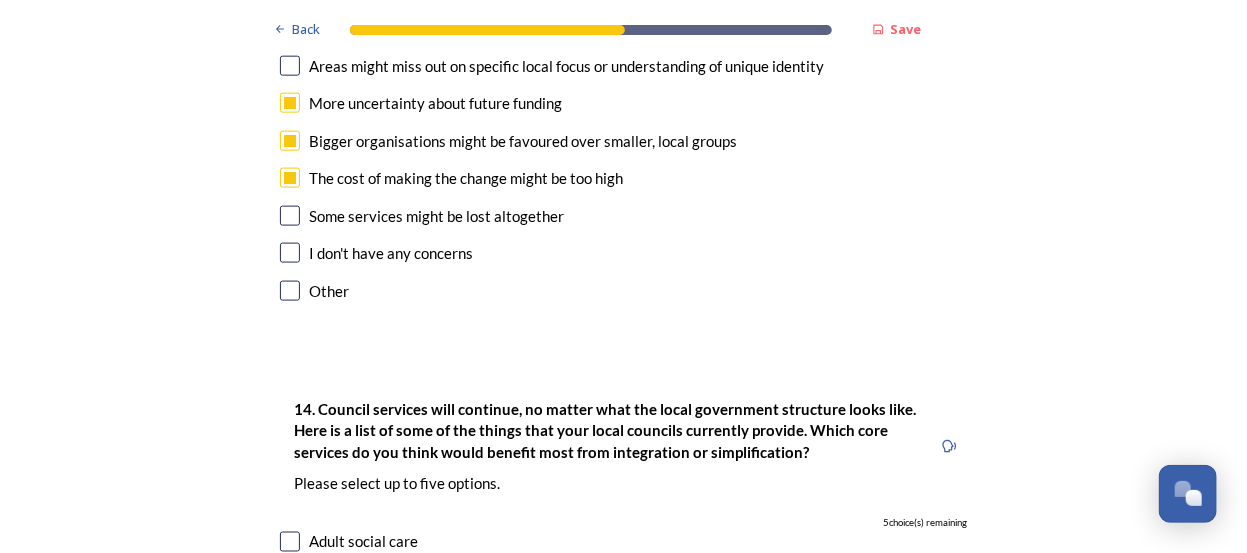 click at bounding box center (290, 216) 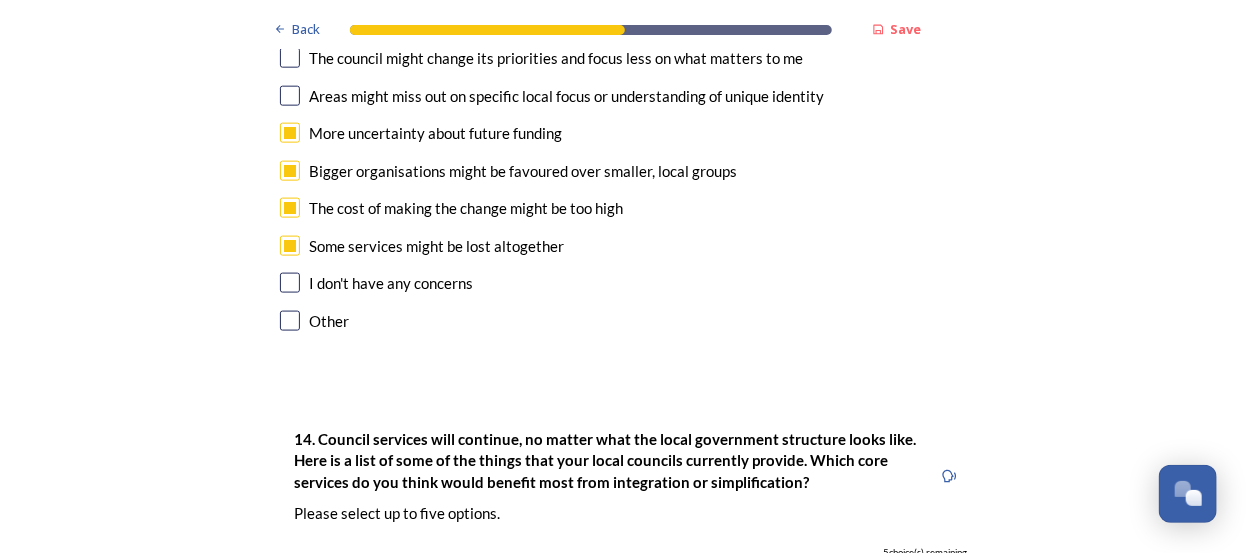 scroll, scrollTop: 4101, scrollLeft: 0, axis: vertical 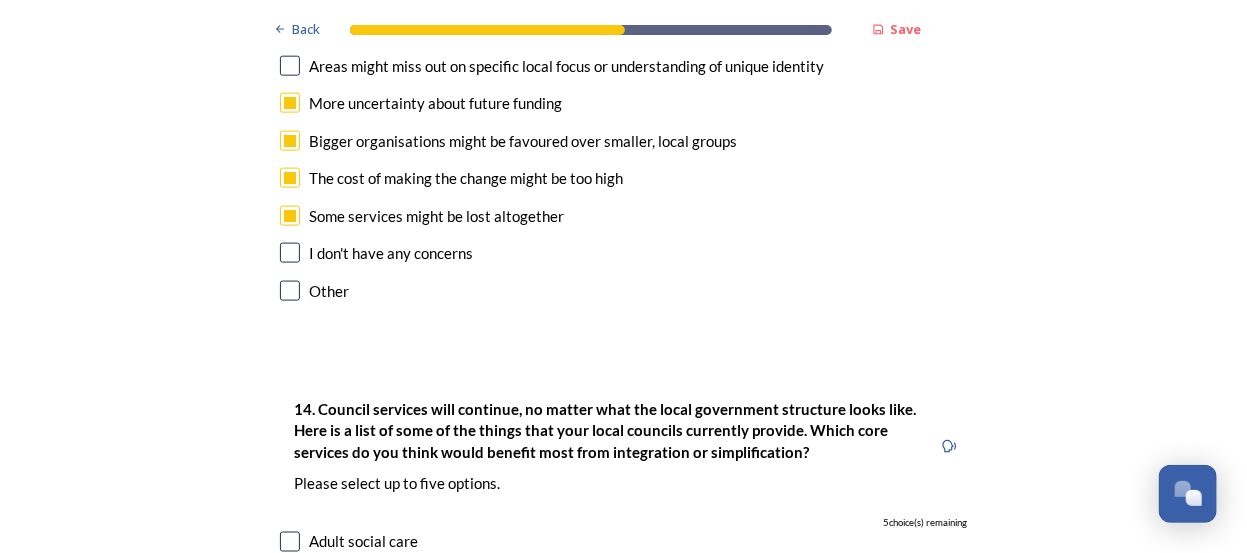 click at bounding box center (290, 141) 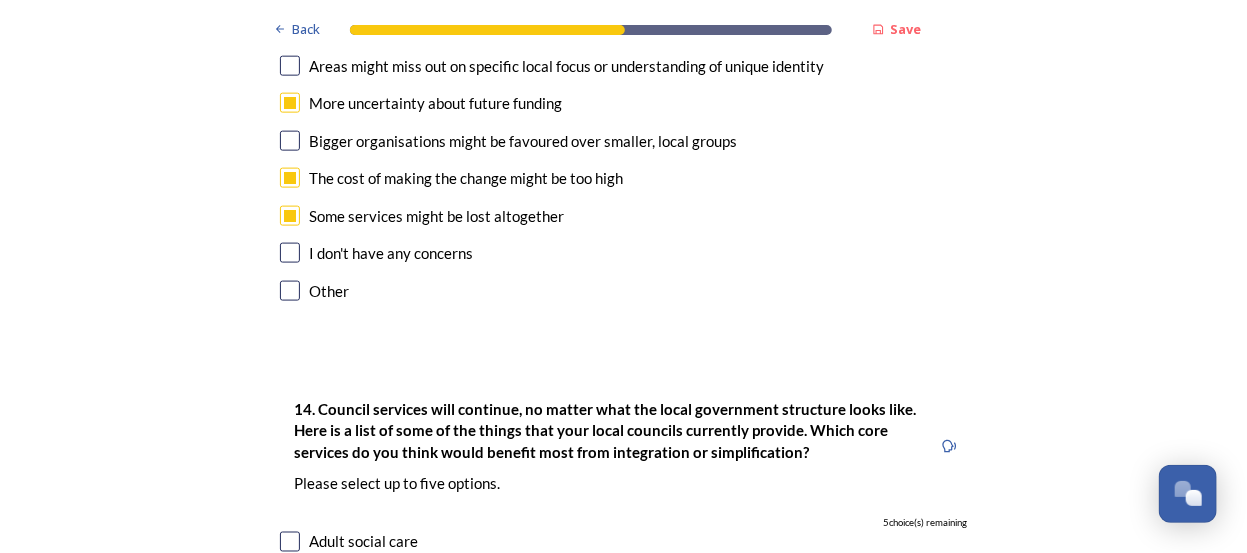 click at bounding box center (290, 216) 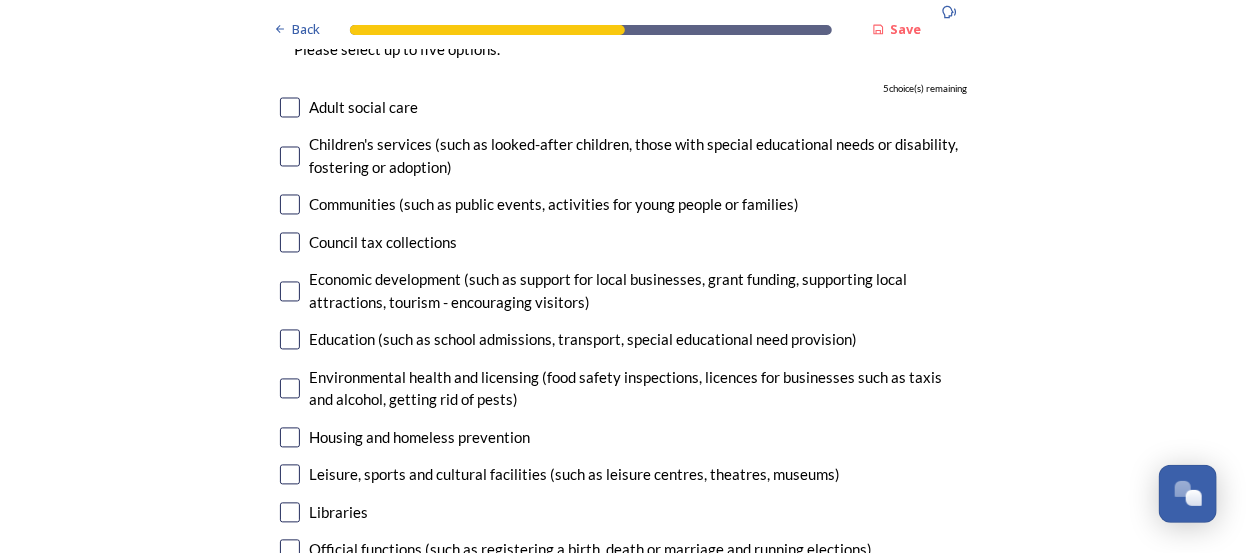 scroll, scrollTop: 4555, scrollLeft: 0, axis: vertical 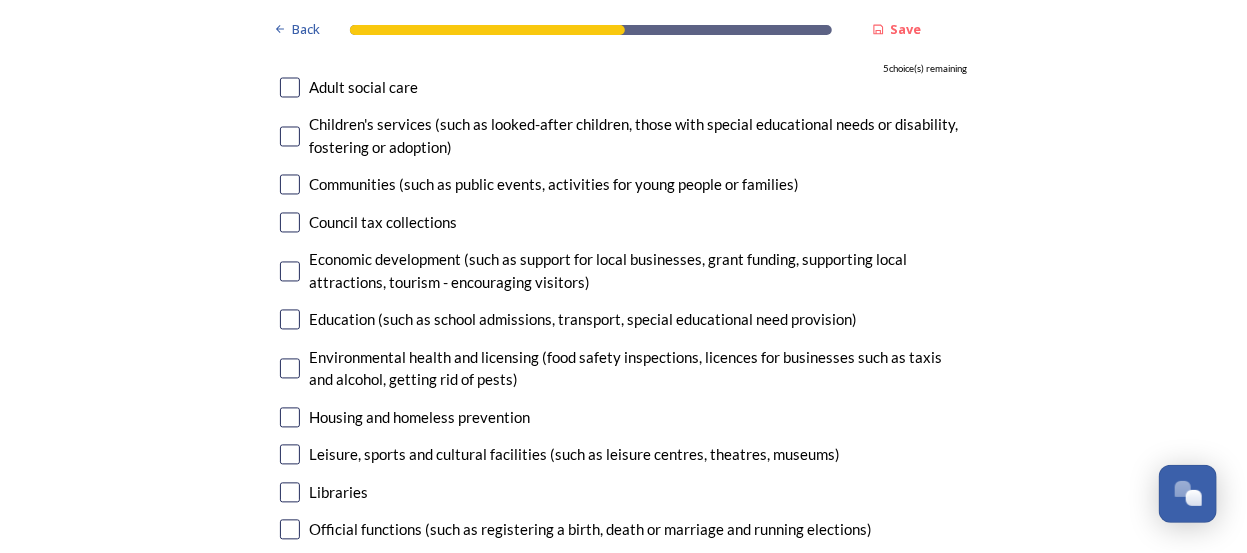 click at bounding box center (290, 88) 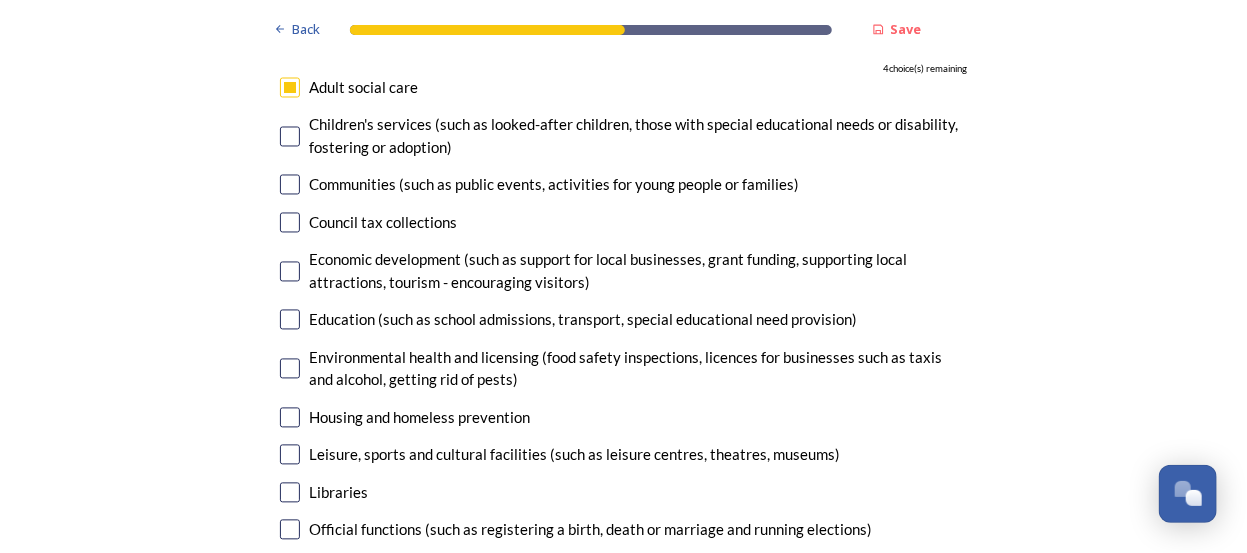 click at bounding box center [290, 137] 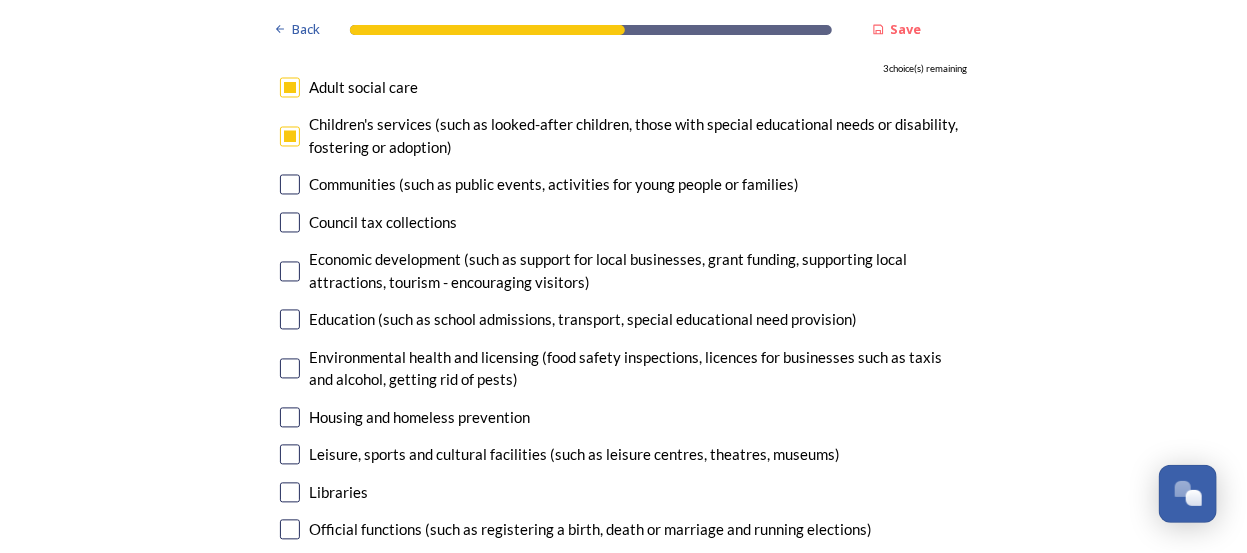 click at bounding box center [290, 223] 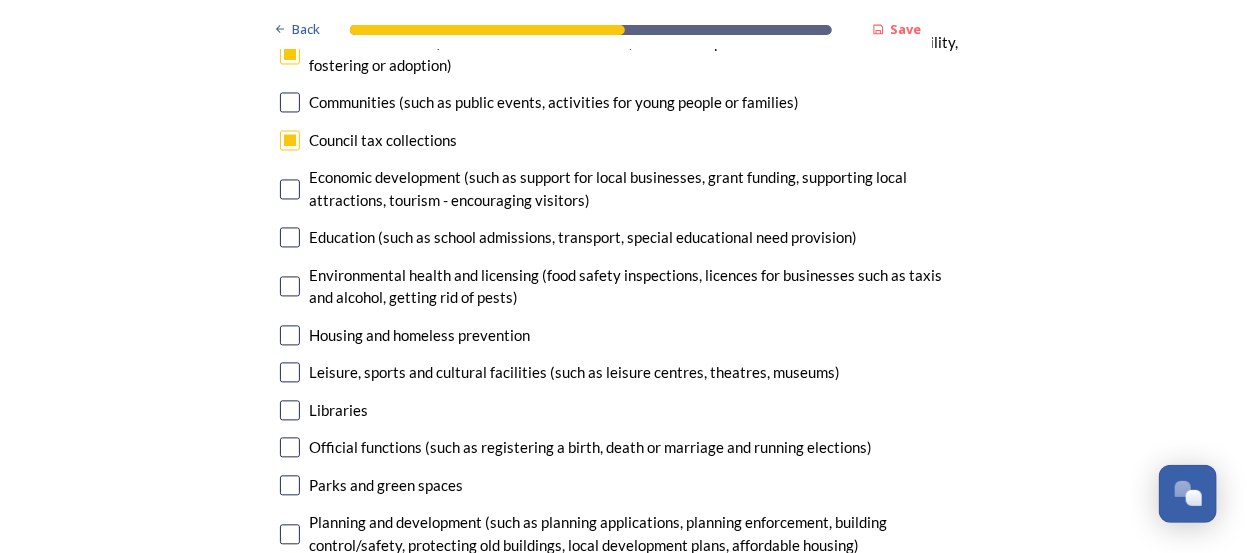 scroll, scrollTop: 4646, scrollLeft: 0, axis: vertical 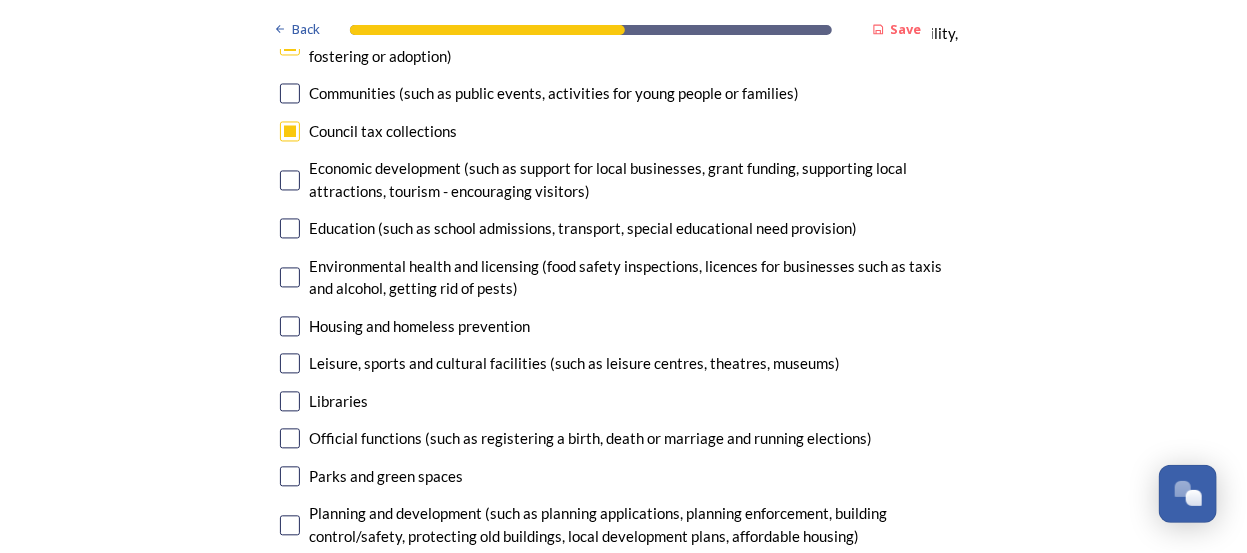 click at bounding box center (290, 181) 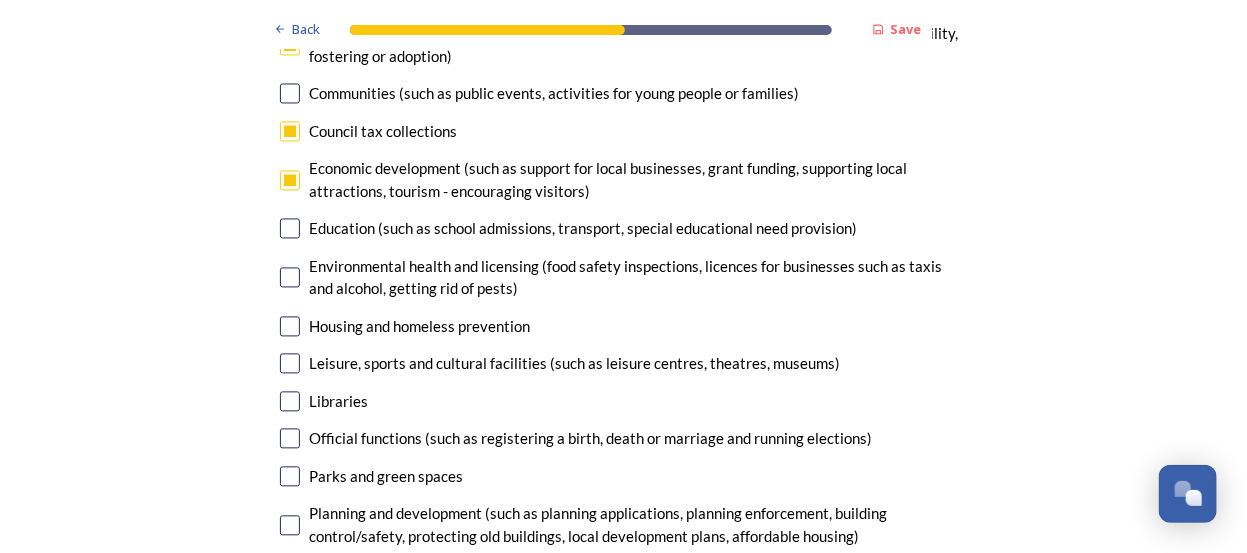 click at bounding box center [290, 229] 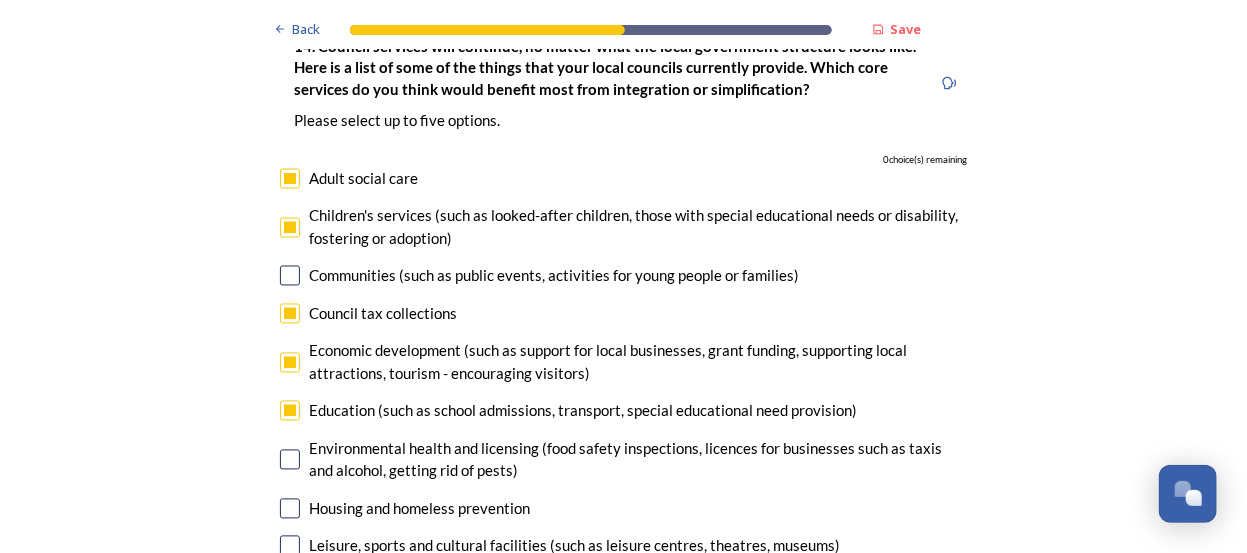 scroll, scrollTop: 4555, scrollLeft: 0, axis: vertical 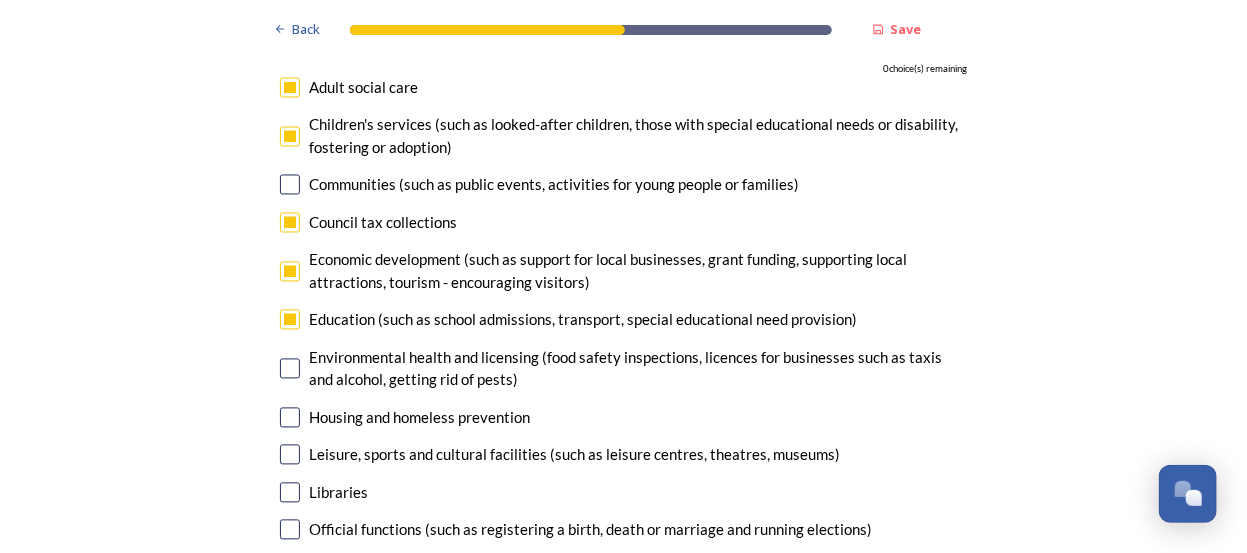 click at bounding box center [290, 223] 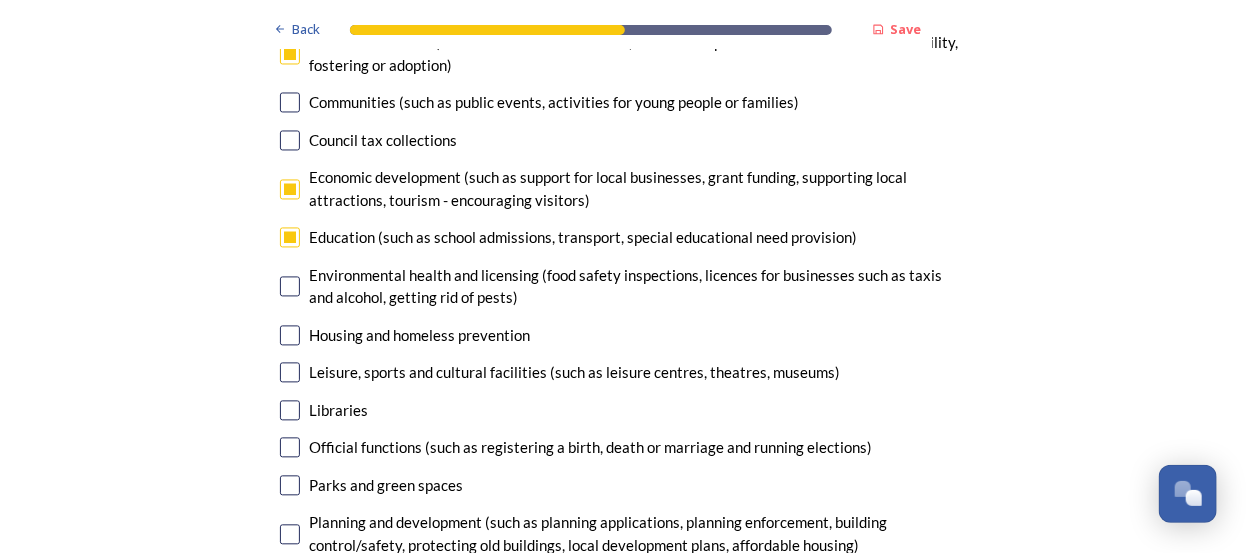 scroll, scrollTop: 4646, scrollLeft: 0, axis: vertical 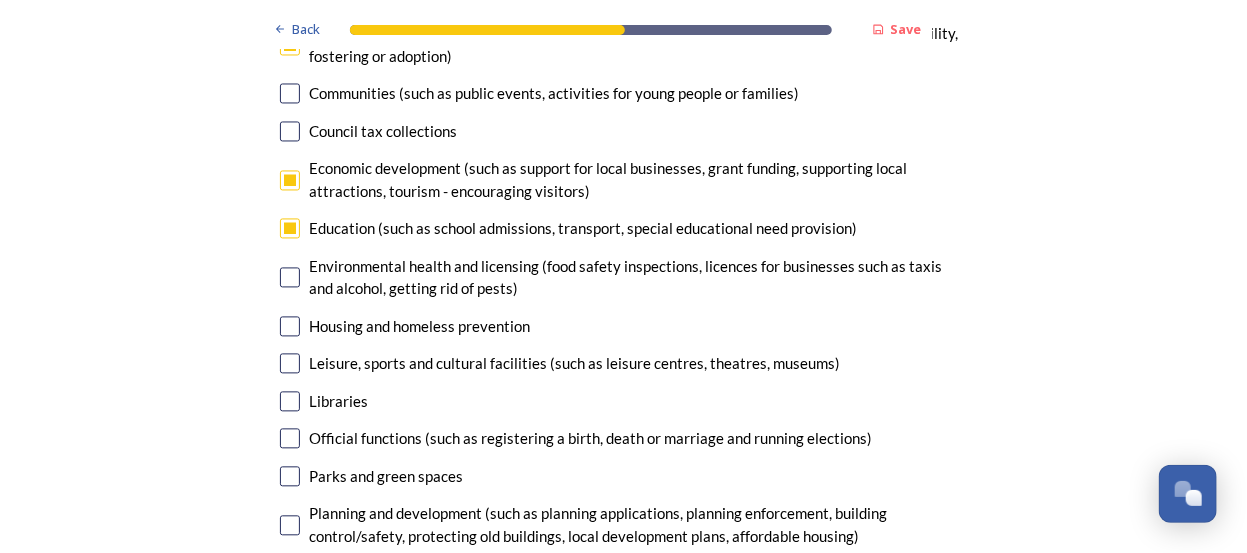 click at bounding box center [290, 229] 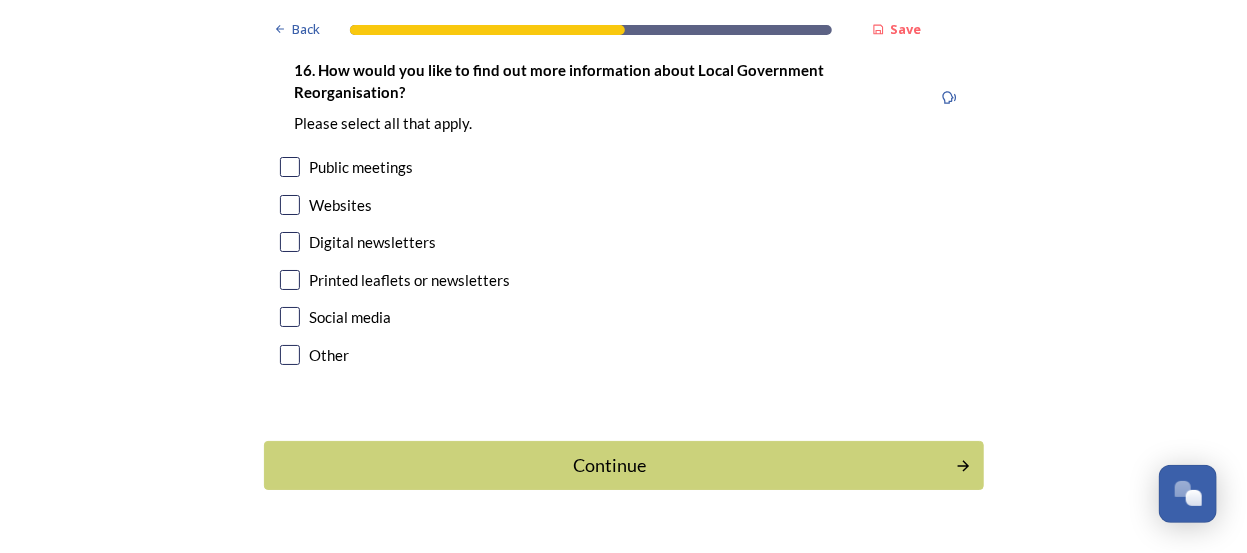 scroll, scrollTop: 6060, scrollLeft: 0, axis: vertical 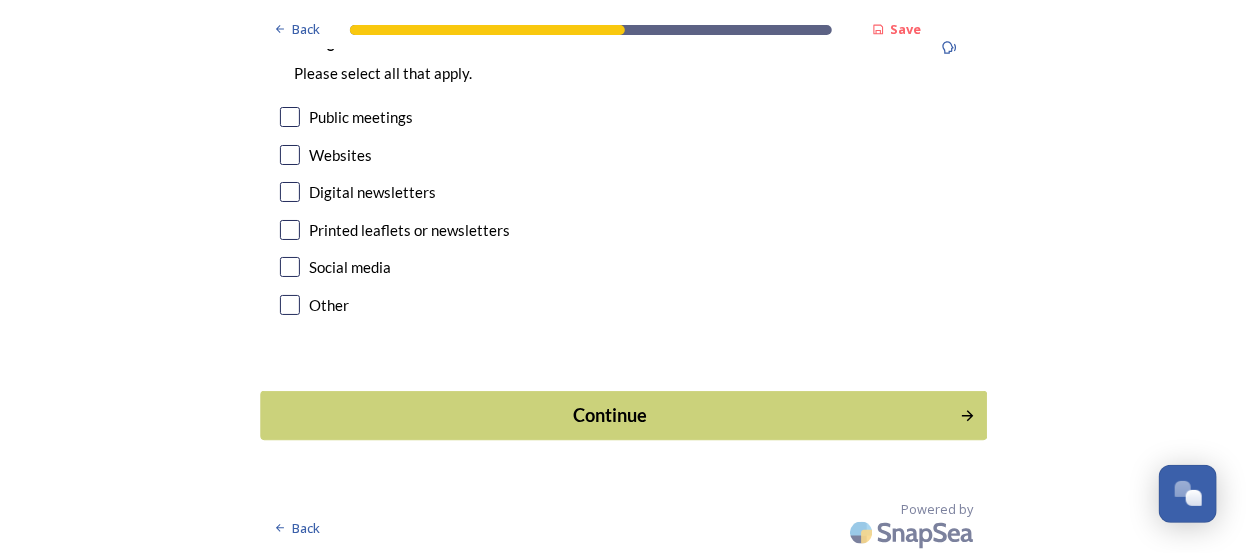 click on "Continue" at bounding box center [609, 415] 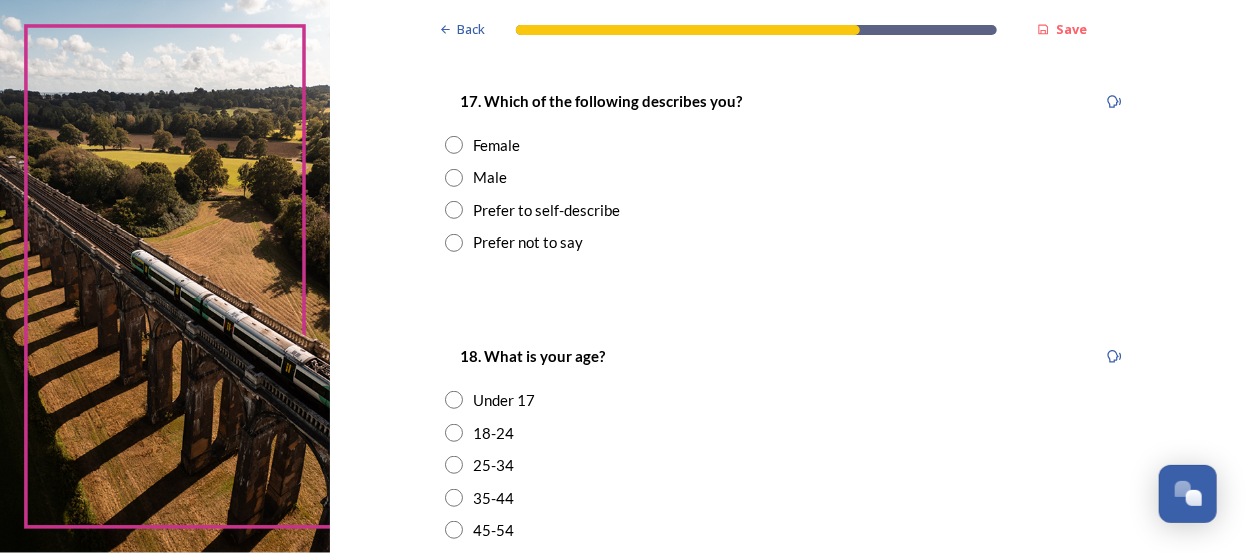 scroll, scrollTop: 363, scrollLeft: 0, axis: vertical 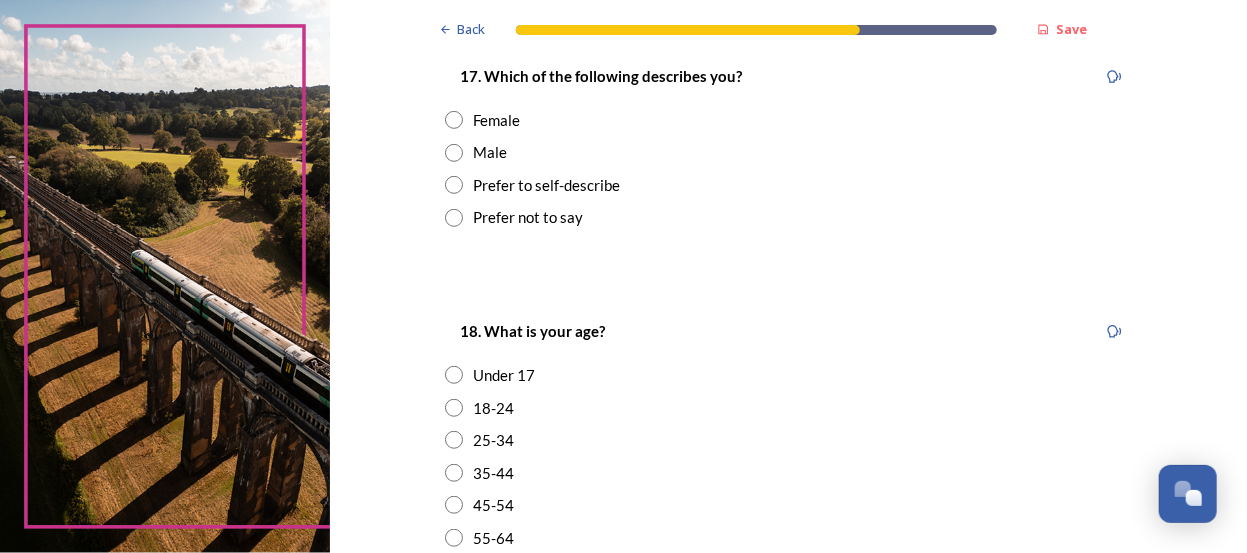 click at bounding box center (454, 218) 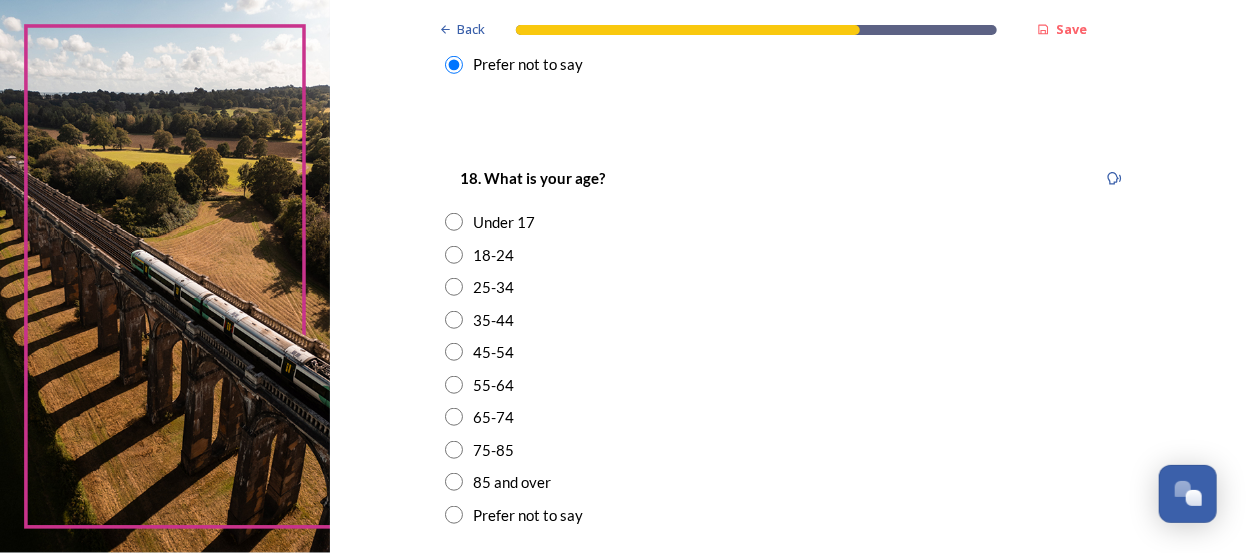 scroll, scrollTop: 545, scrollLeft: 0, axis: vertical 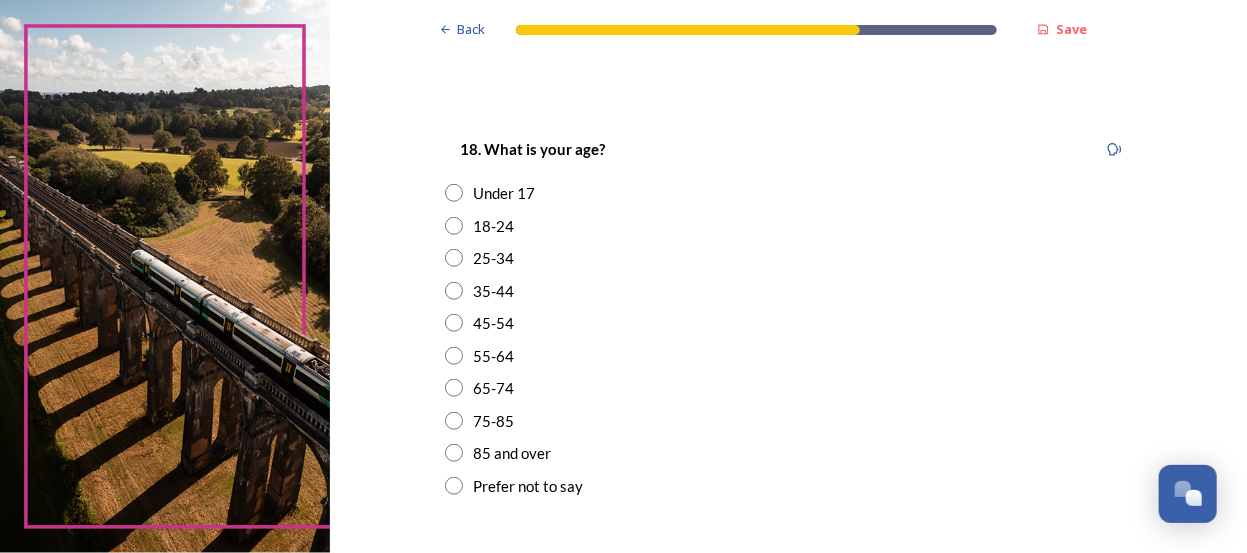 click at bounding box center [454, 486] 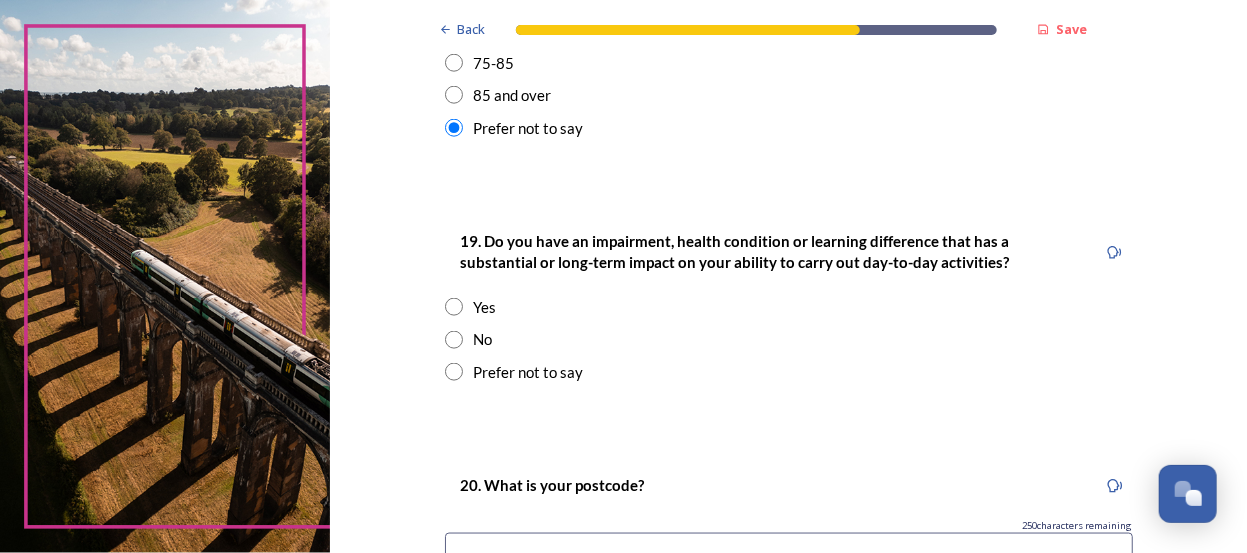 scroll, scrollTop: 909, scrollLeft: 0, axis: vertical 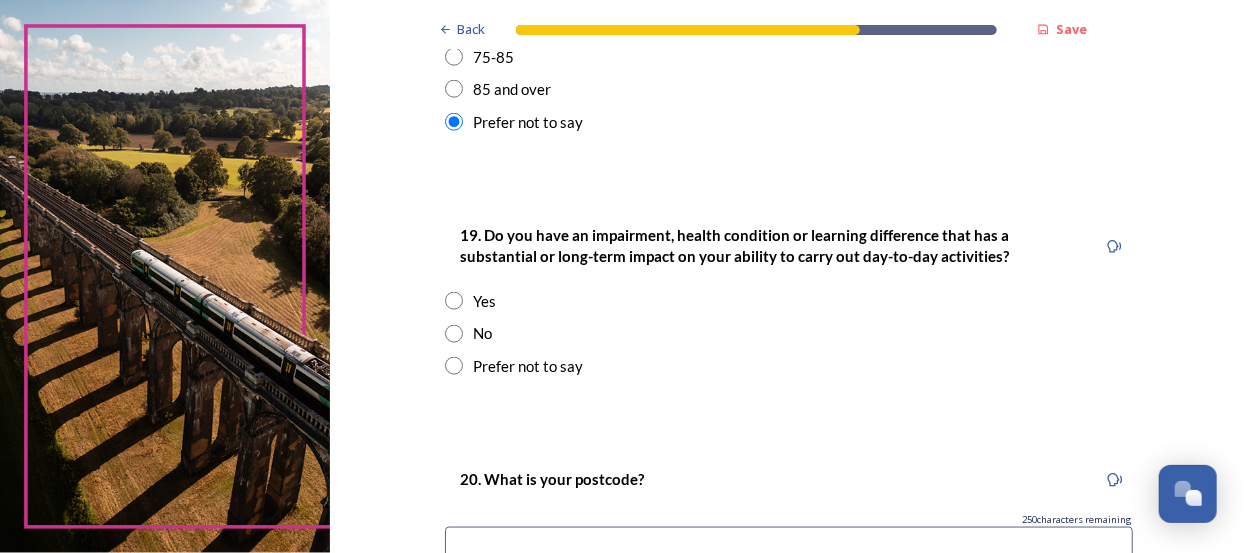click at bounding box center (454, 366) 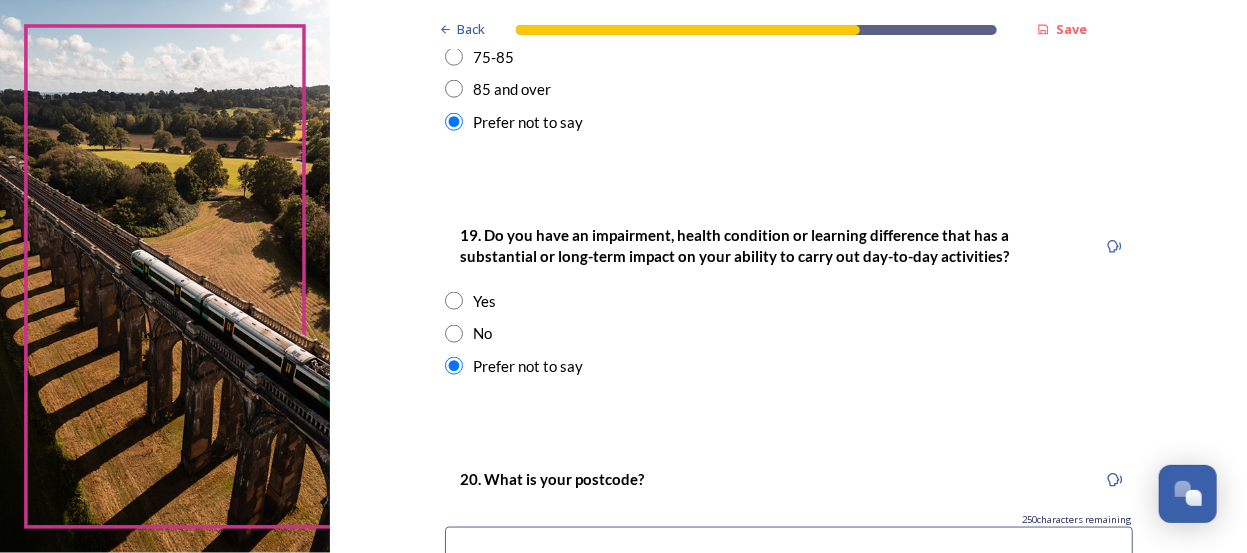 scroll, scrollTop: 1090, scrollLeft: 0, axis: vertical 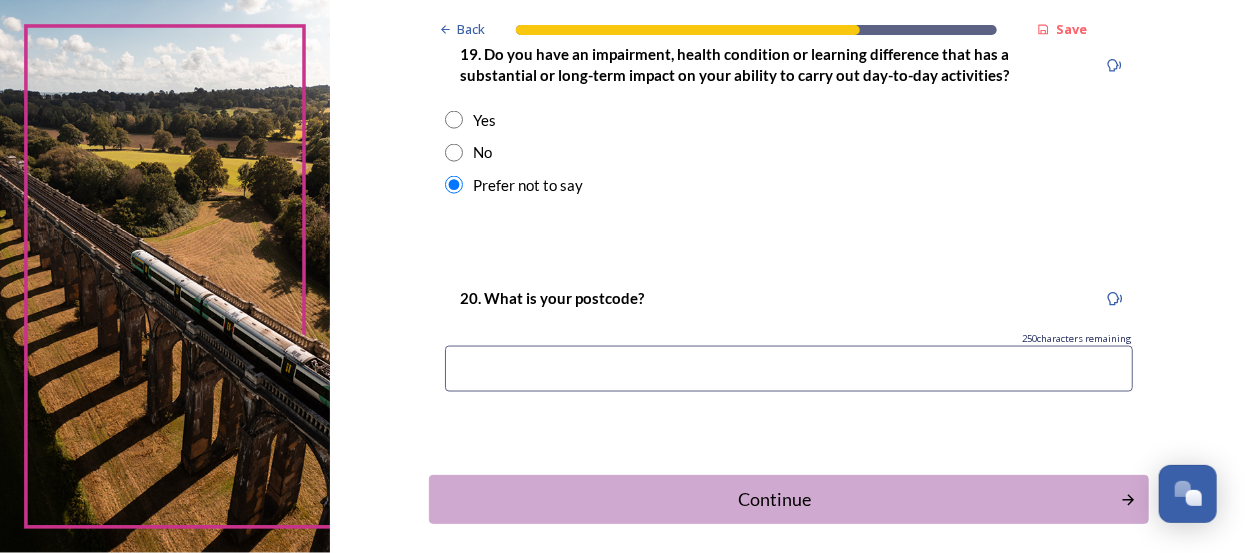 click at bounding box center (789, 369) 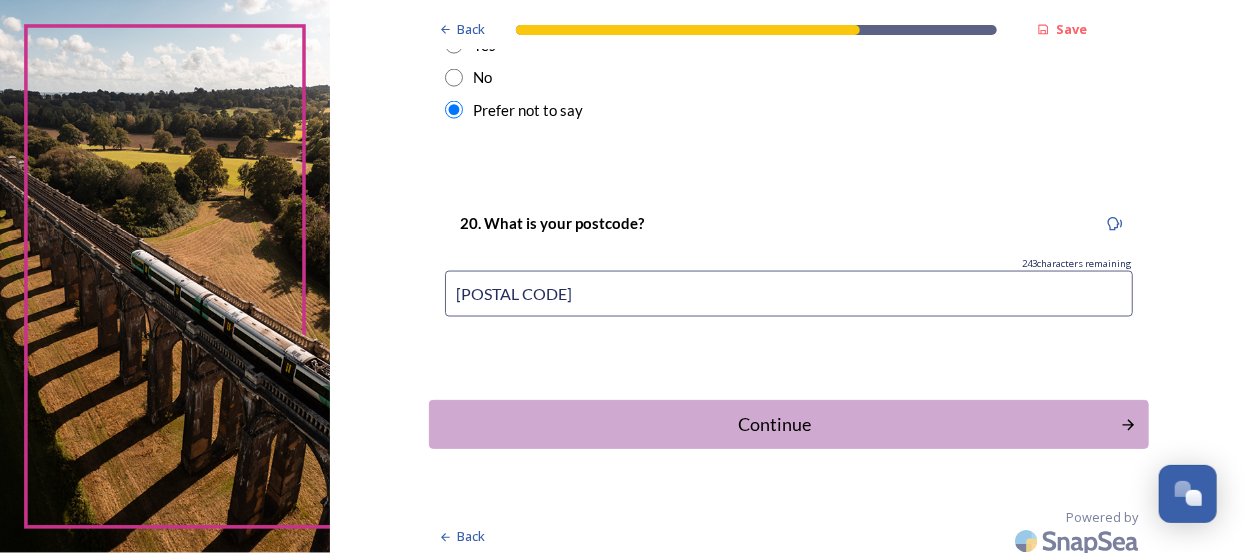 scroll, scrollTop: 1175, scrollLeft: 0, axis: vertical 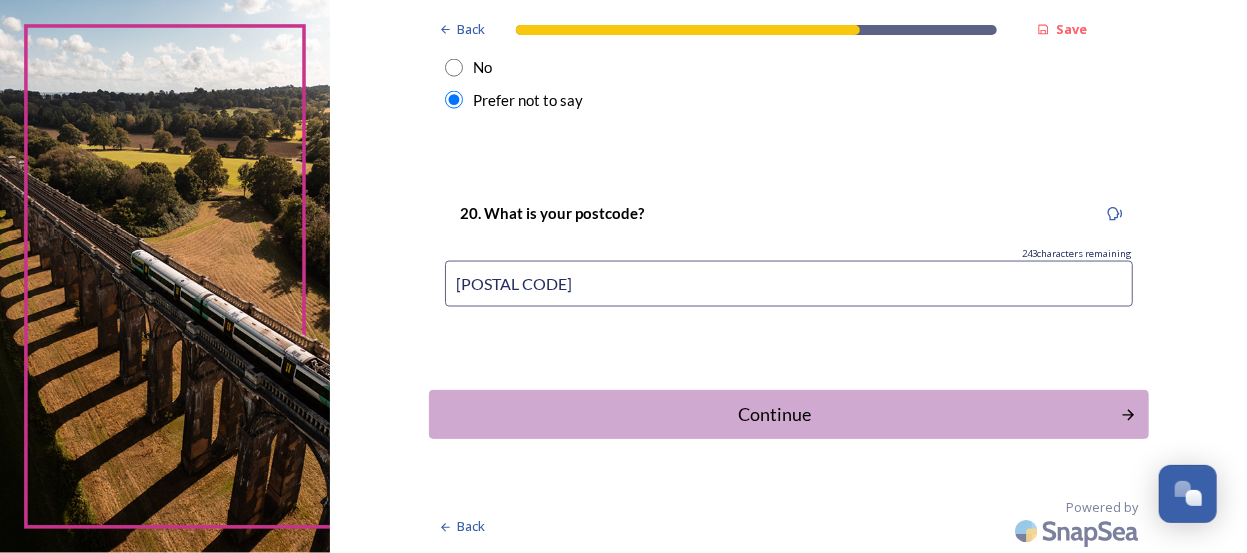 click on "[POSTAL CODE]" at bounding box center (789, 284) 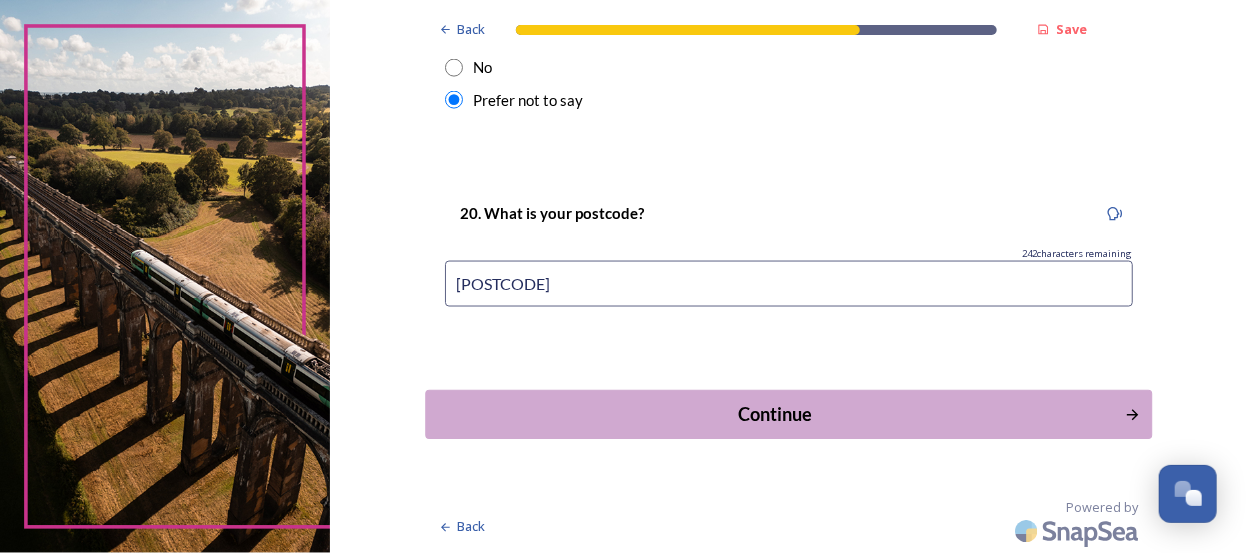 type on "[POSTCODE]" 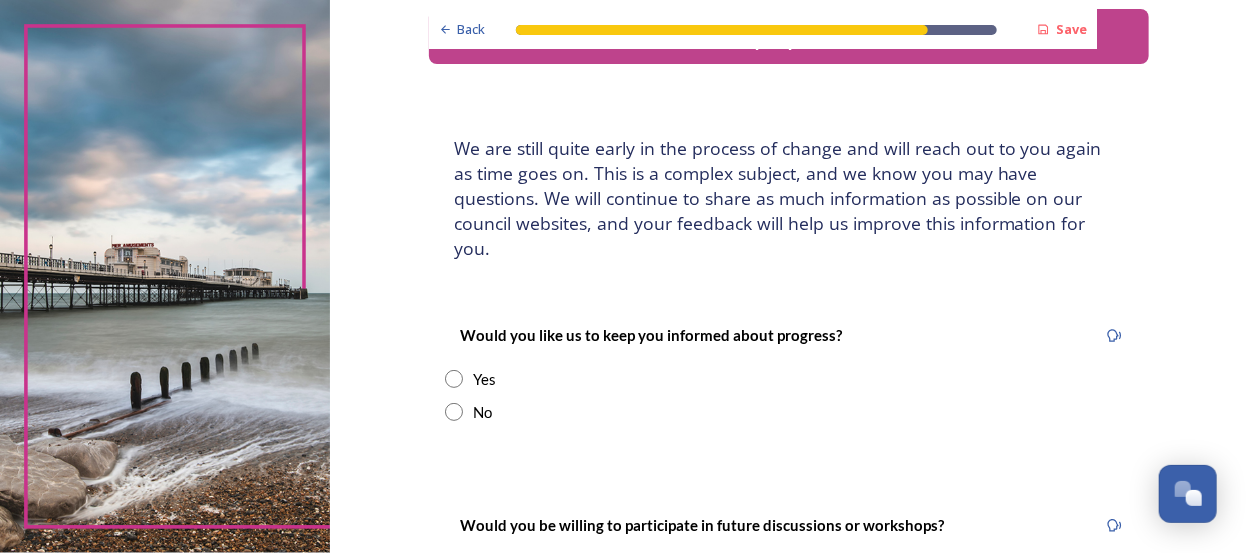 scroll, scrollTop: 181, scrollLeft: 0, axis: vertical 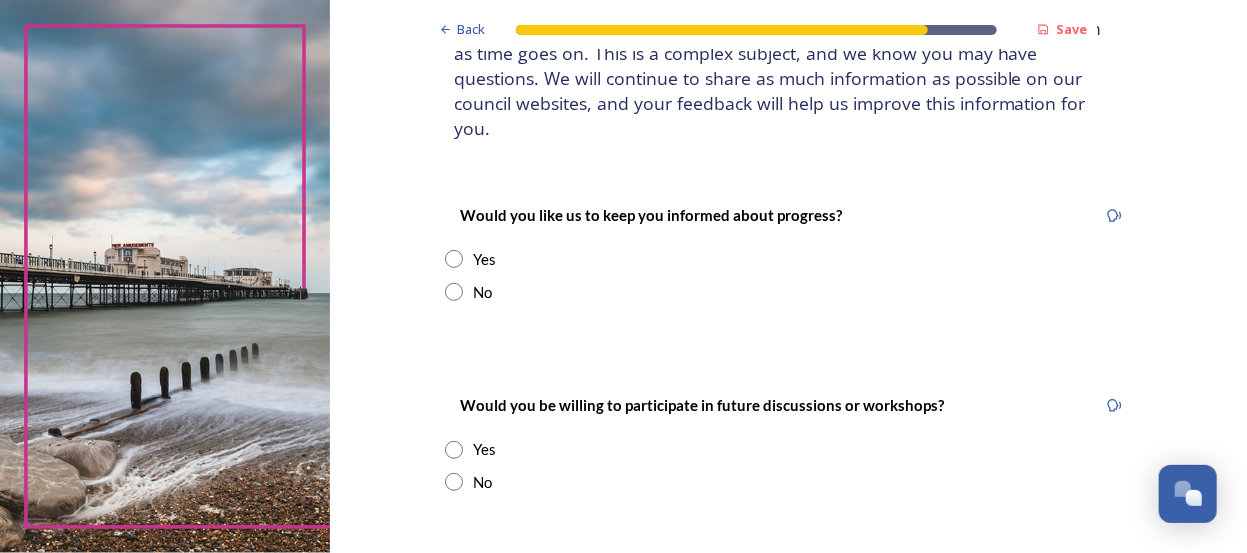 click at bounding box center [454, 292] 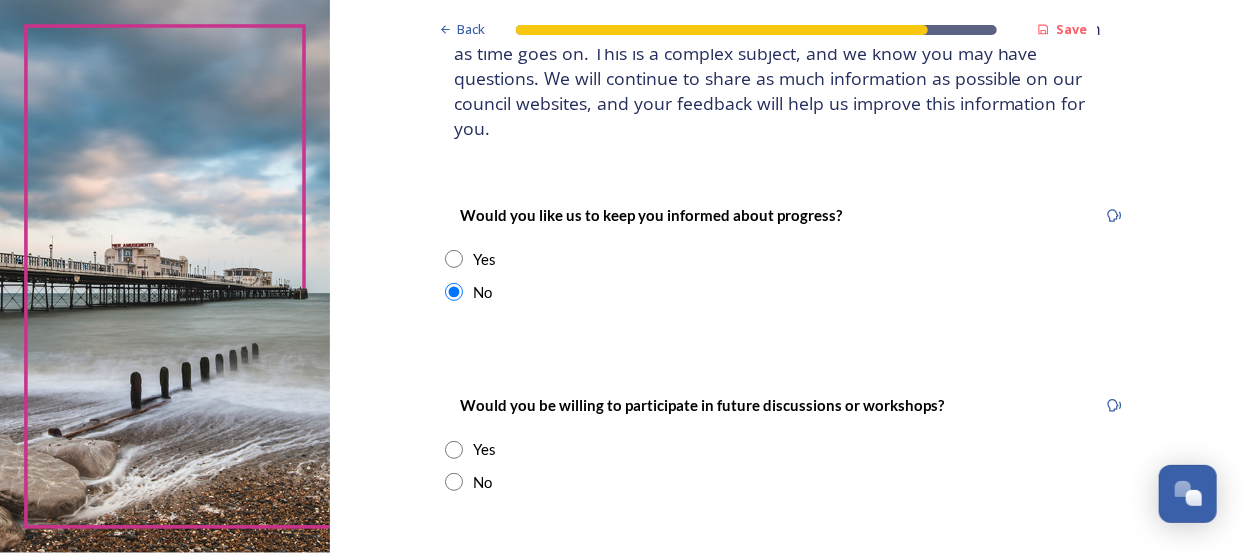 scroll, scrollTop: 330, scrollLeft: 0, axis: vertical 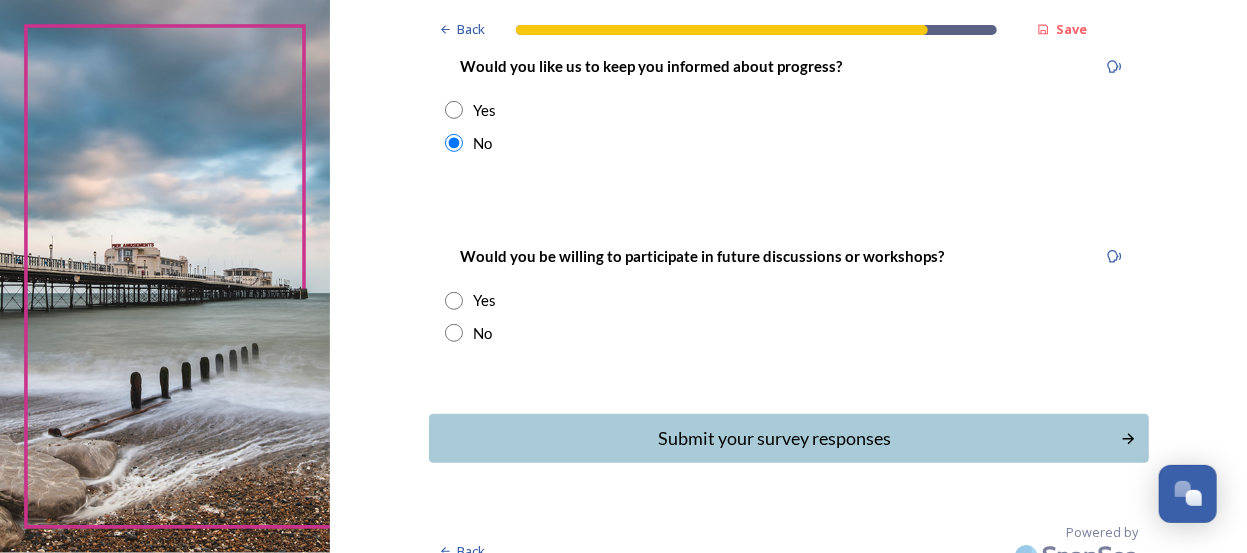 click at bounding box center [454, 333] 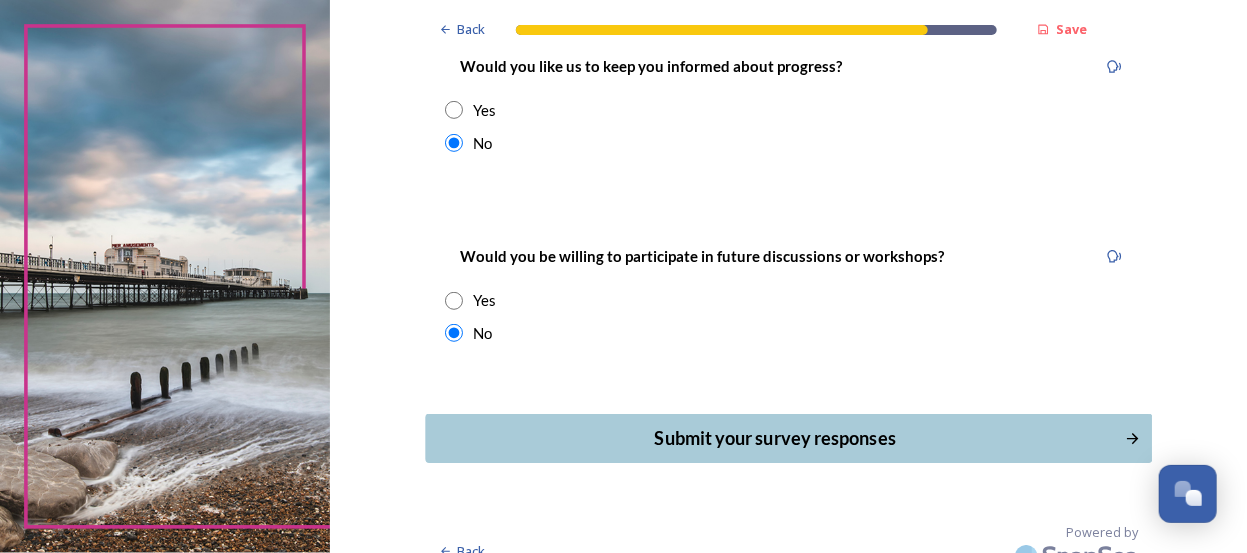 click on "Submit your survey responses" at bounding box center (774, 438) 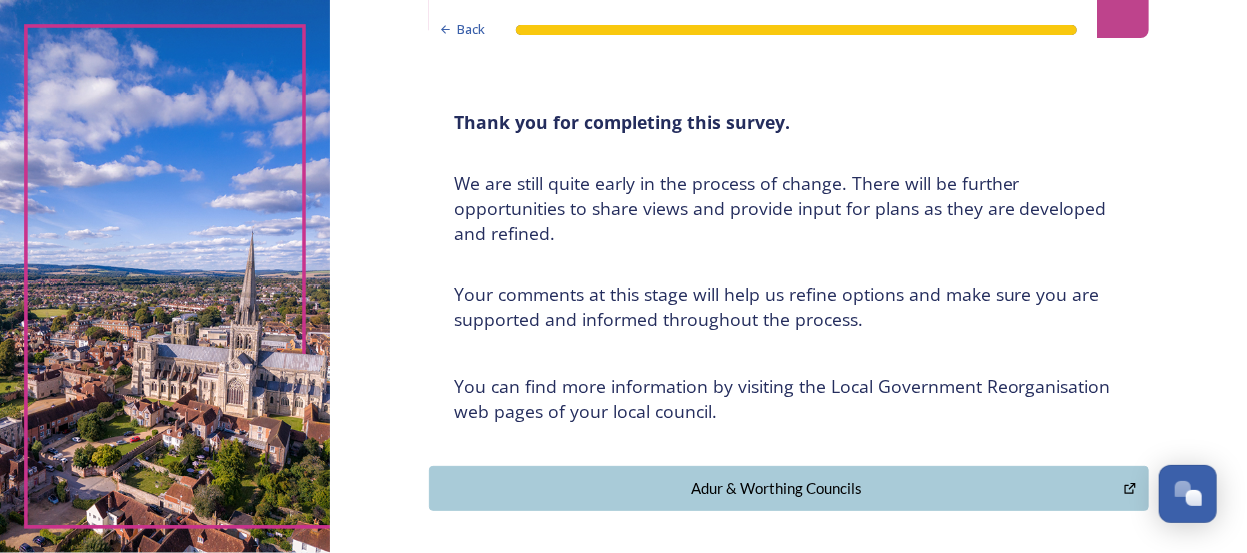 scroll, scrollTop: 0, scrollLeft: 0, axis: both 